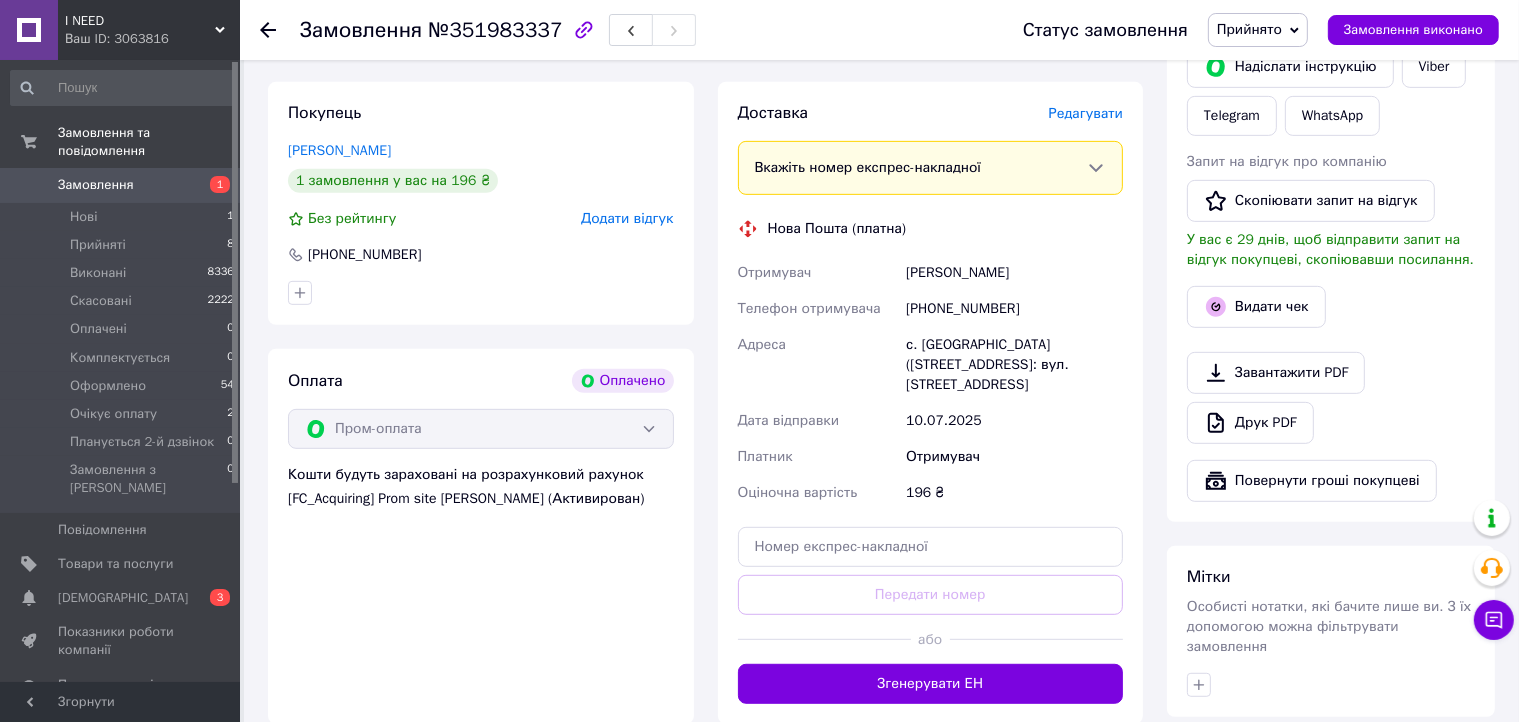 scroll, scrollTop: 900, scrollLeft: 0, axis: vertical 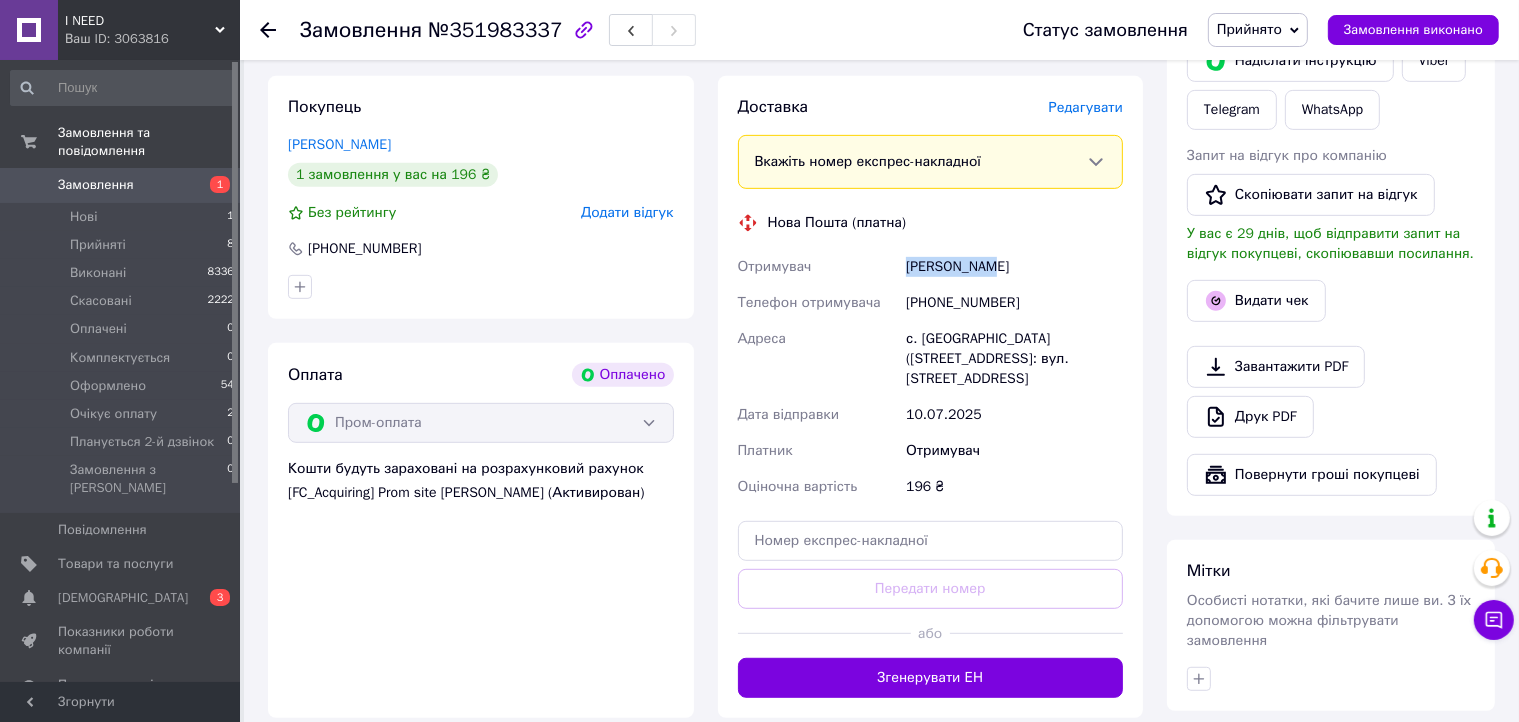 drag, startPoint x: 893, startPoint y: 266, endPoint x: 980, endPoint y: 268, distance: 87.02299 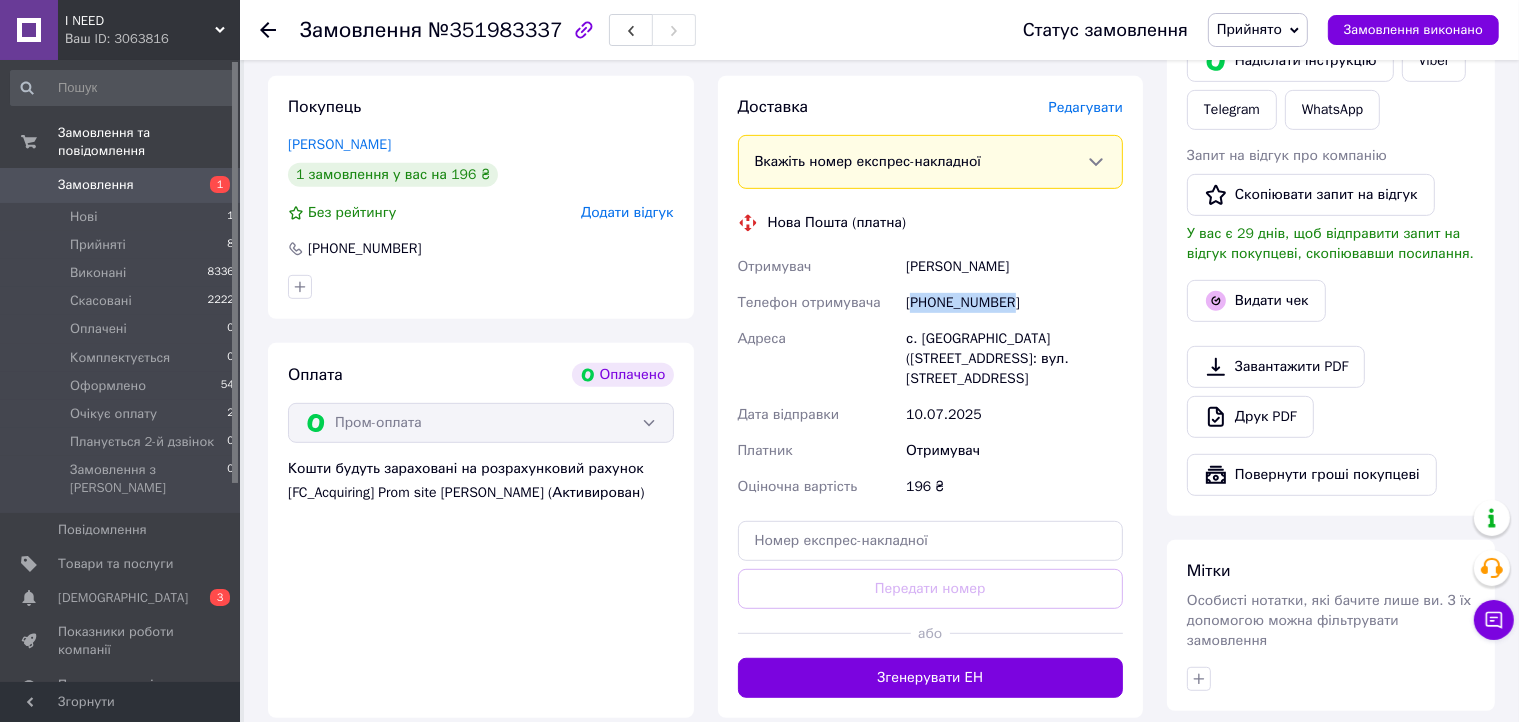 drag, startPoint x: 912, startPoint y: 304, endPoint x: 976, endPoint y: 300, distance: 64.12488 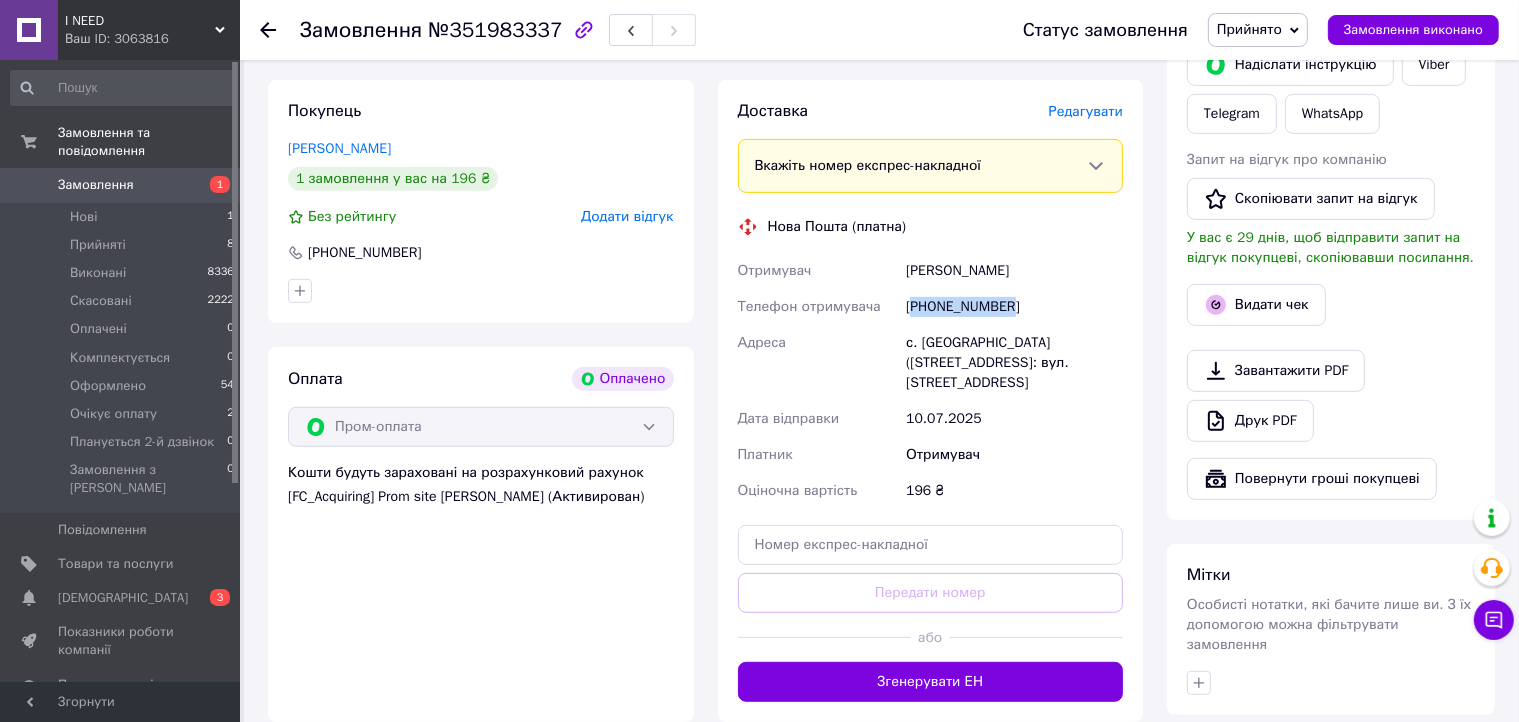 scroll, scrollTop: 900, scrollLeft: 0, axis: vertical 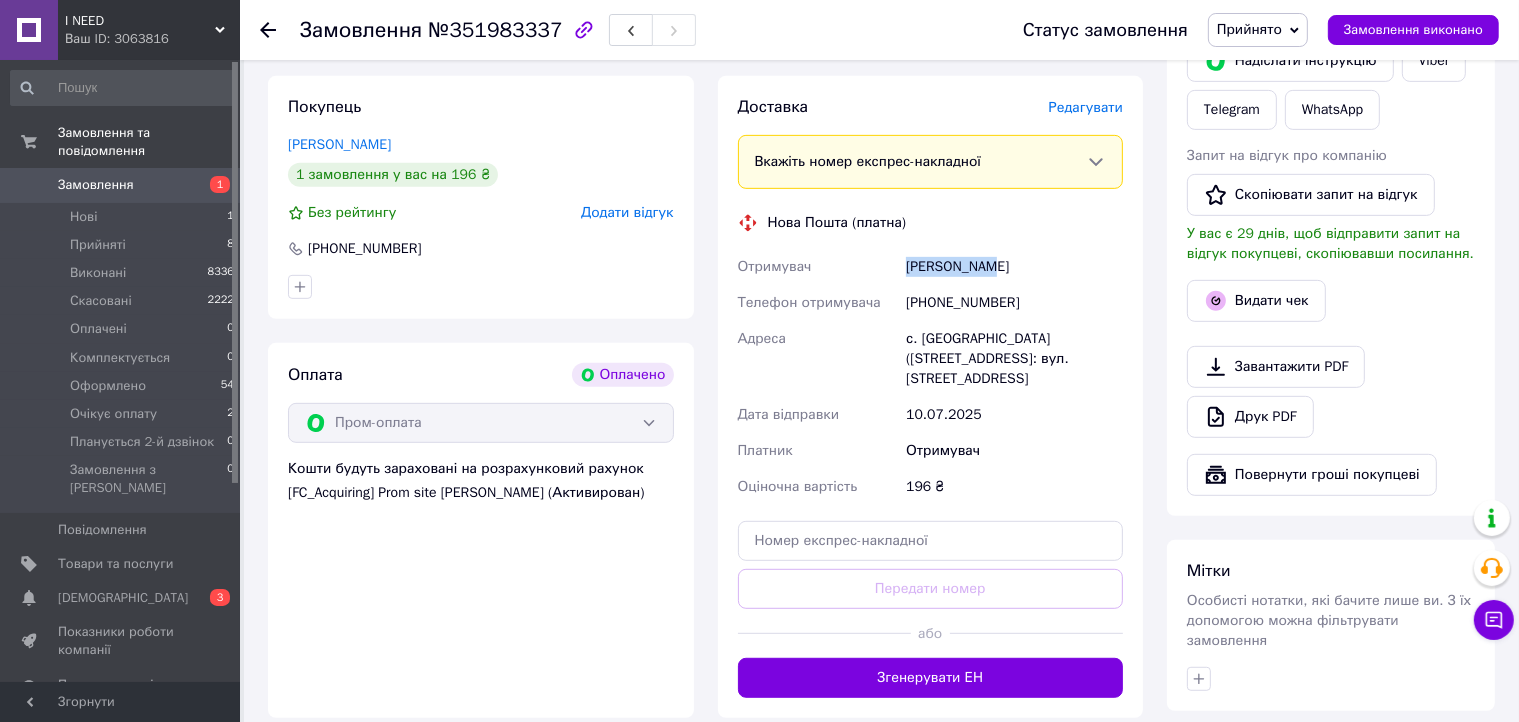 drag, startPoint x: 895, startPoint y: 266, endPoint x: 960, endPoint y: 270, distance: 65.12296 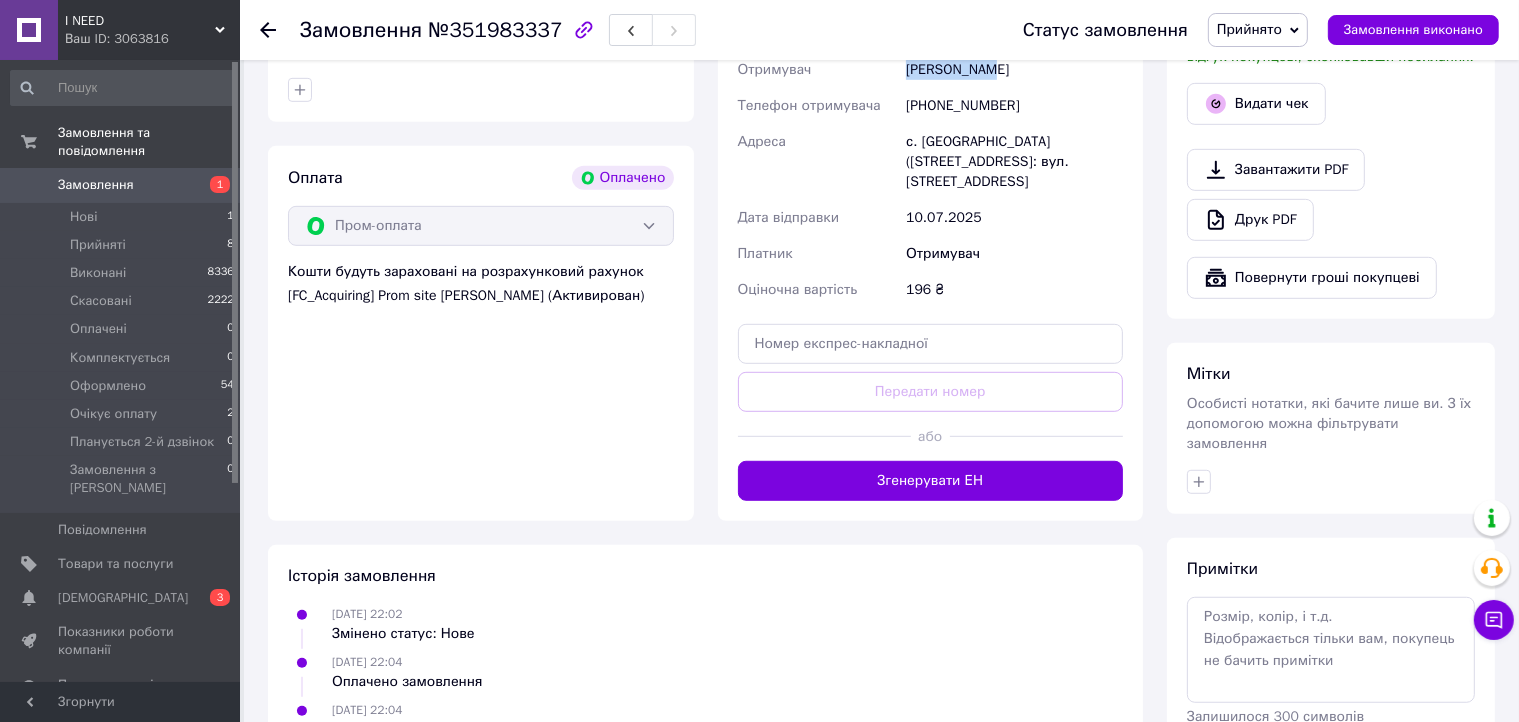 scroll, scrollTop: 1100, scrollLeft: 0, axis: vertical 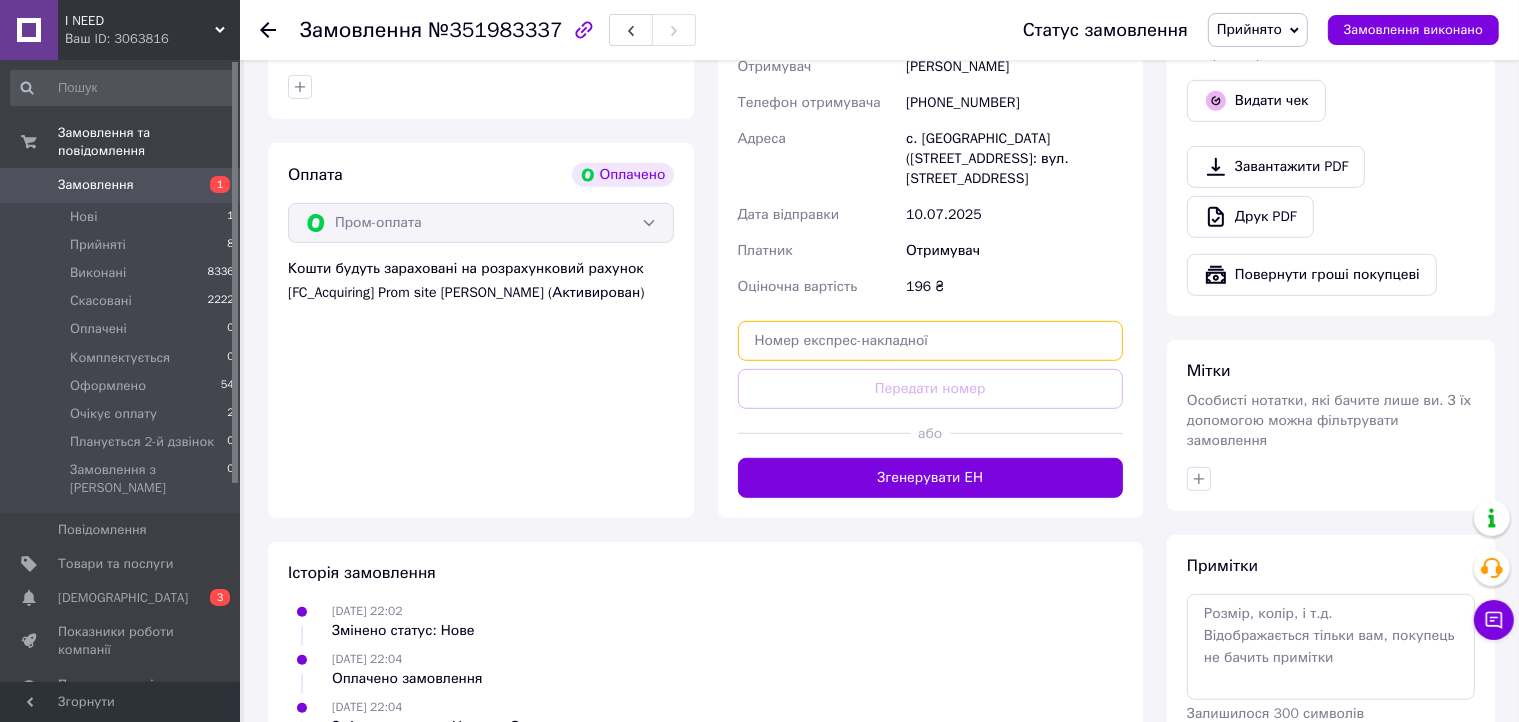paste on "20451202811899" 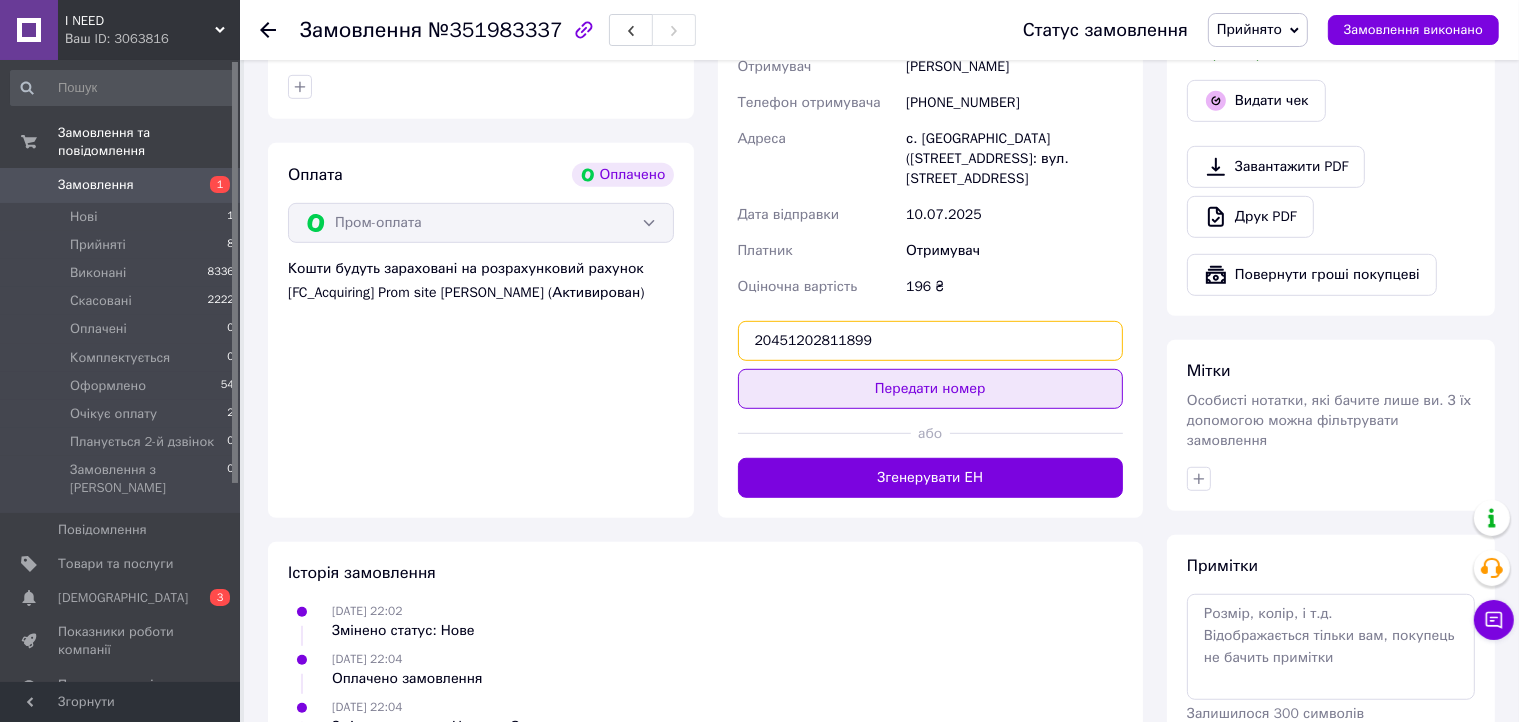 type on "20451202811899" 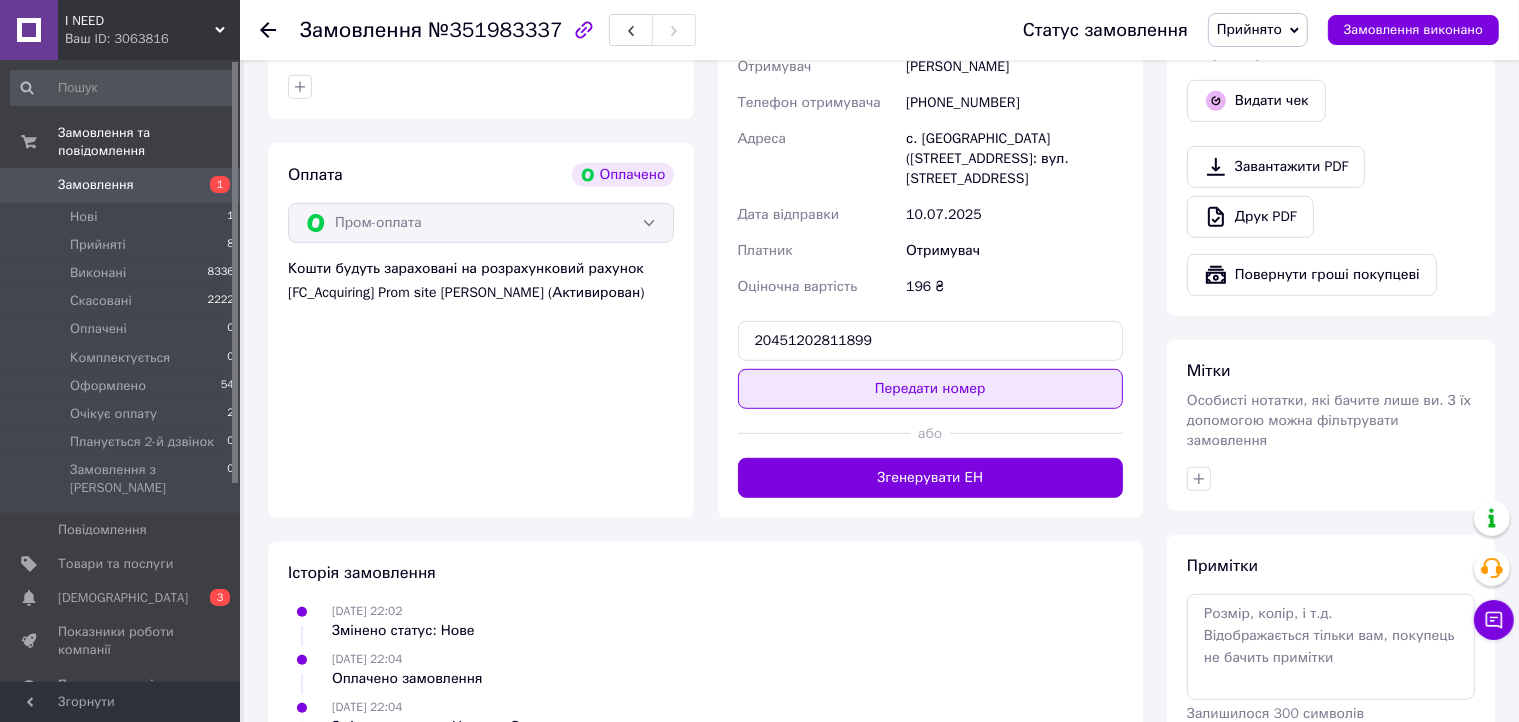 click on "Передати номер" at bounding box center [931, 389] 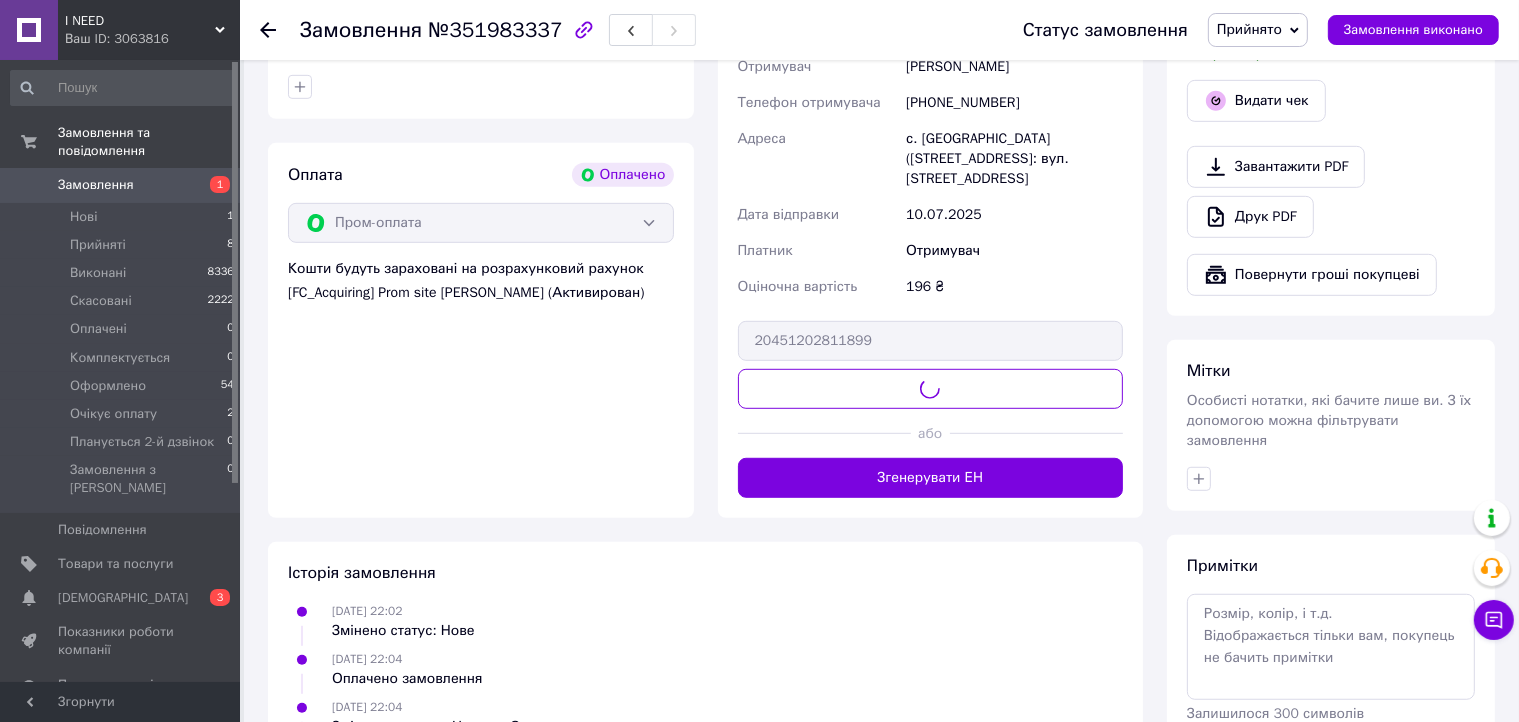 click on "Прийнято" at bounding box center [1249, 29] 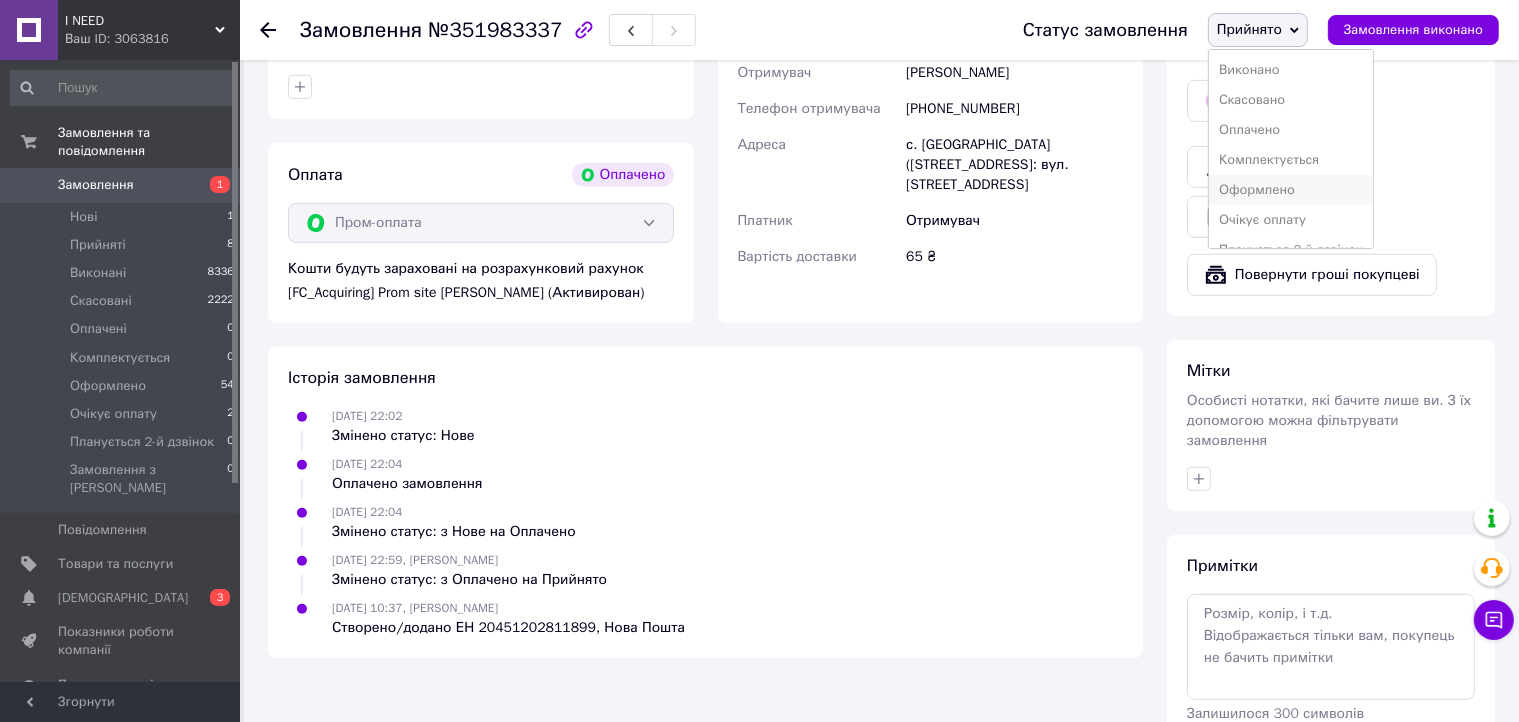 click on "Оформлено" at bounding box center (1291, 190) 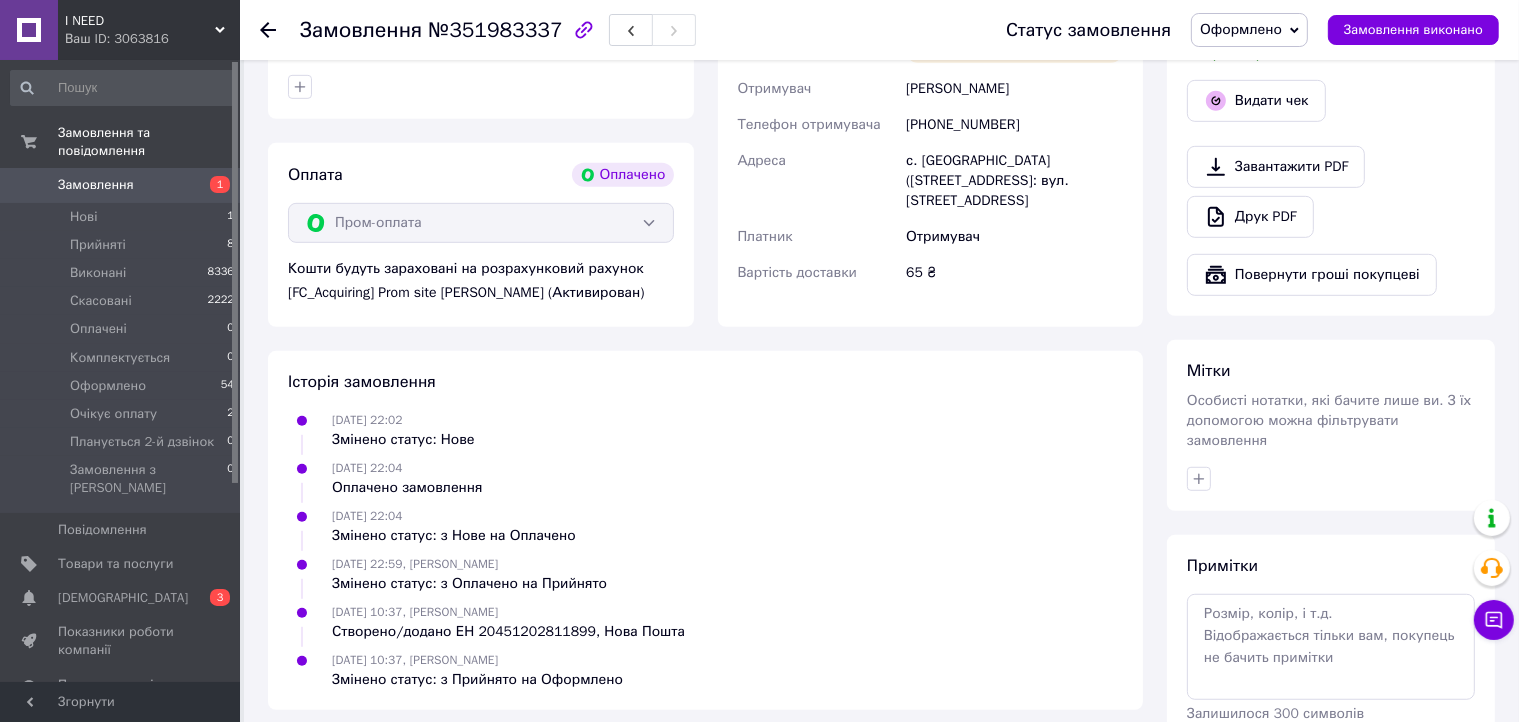scroll, scrollTop: 700, scrollLeft: 0, axis: vertical 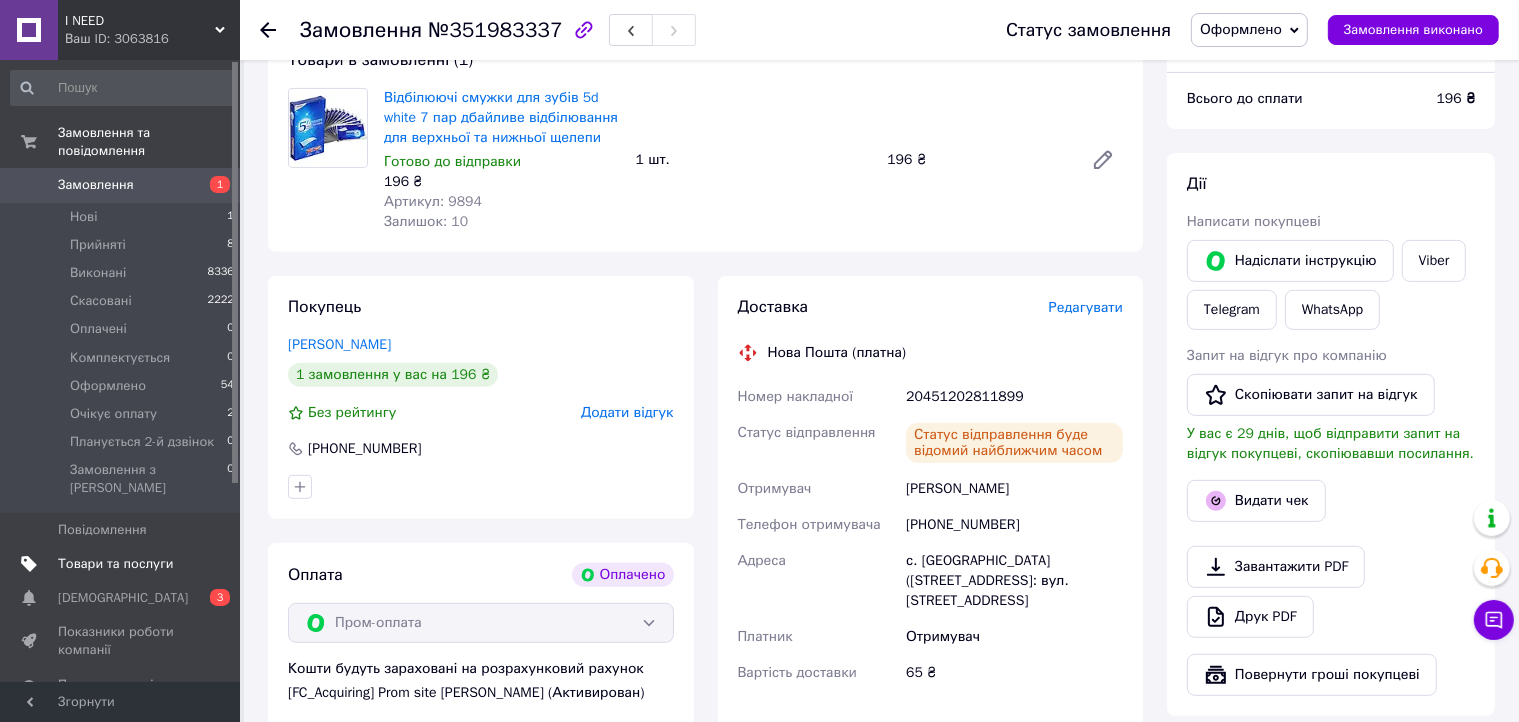 click on "Товари та послуги" at bounding box center (115, 564) 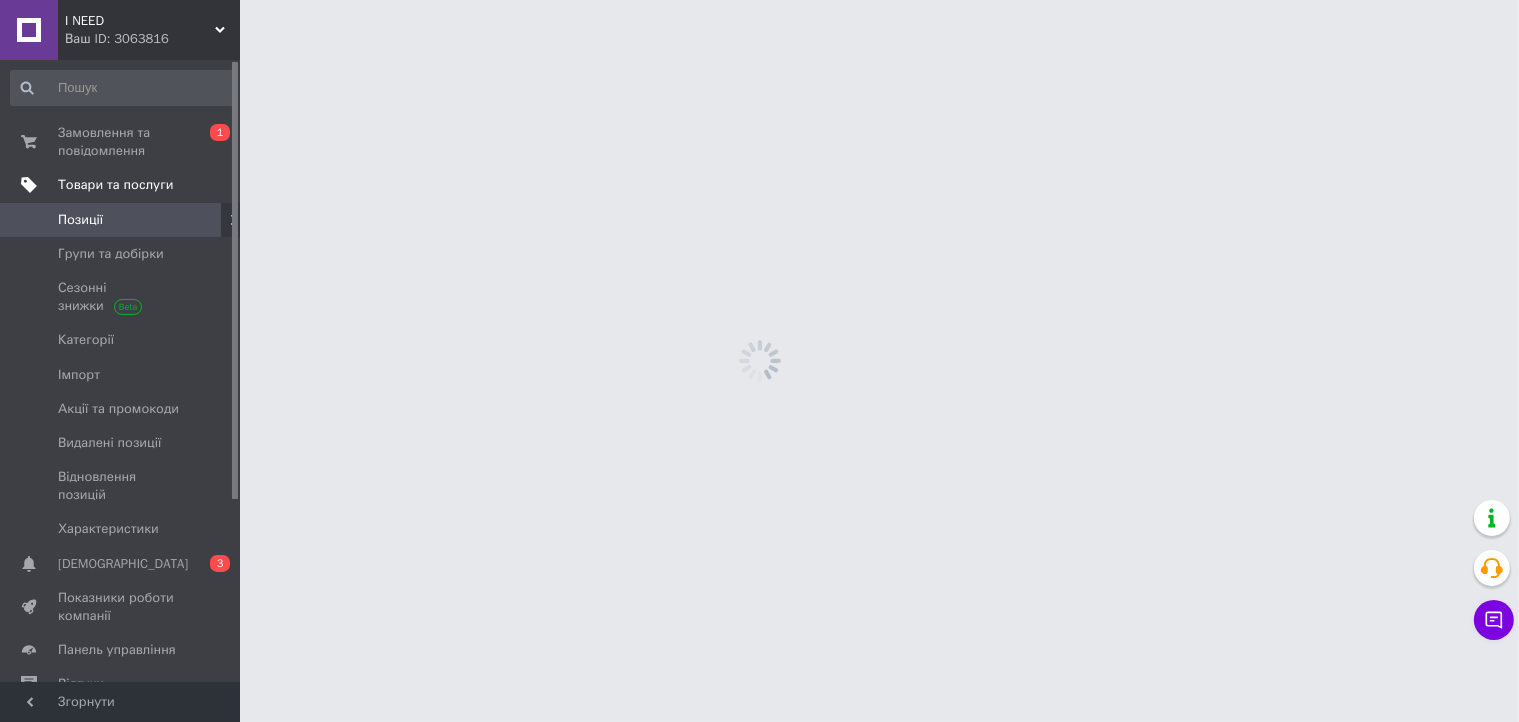 scroll, scrollTop: 0, scrollLeft: 0, axis: both 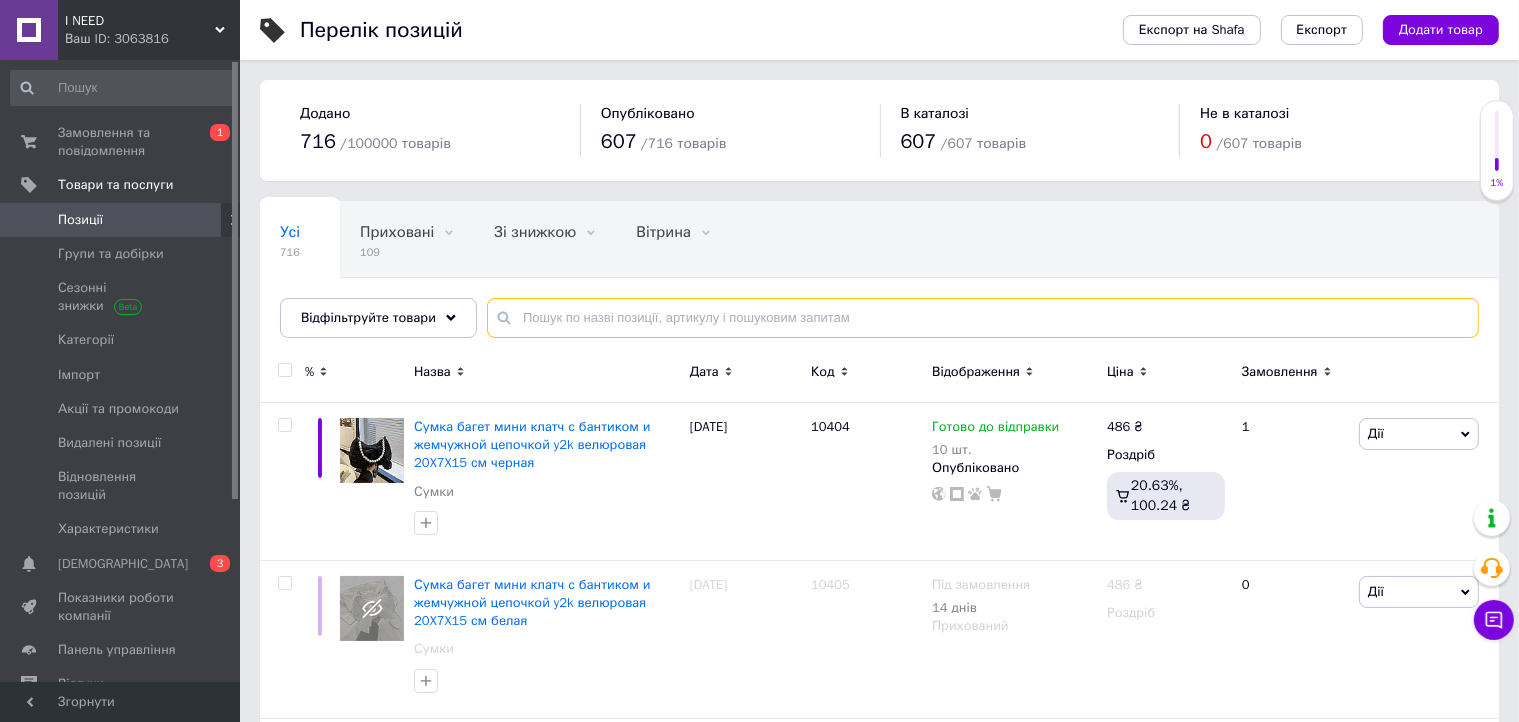 click at bounding box center [983, 318] 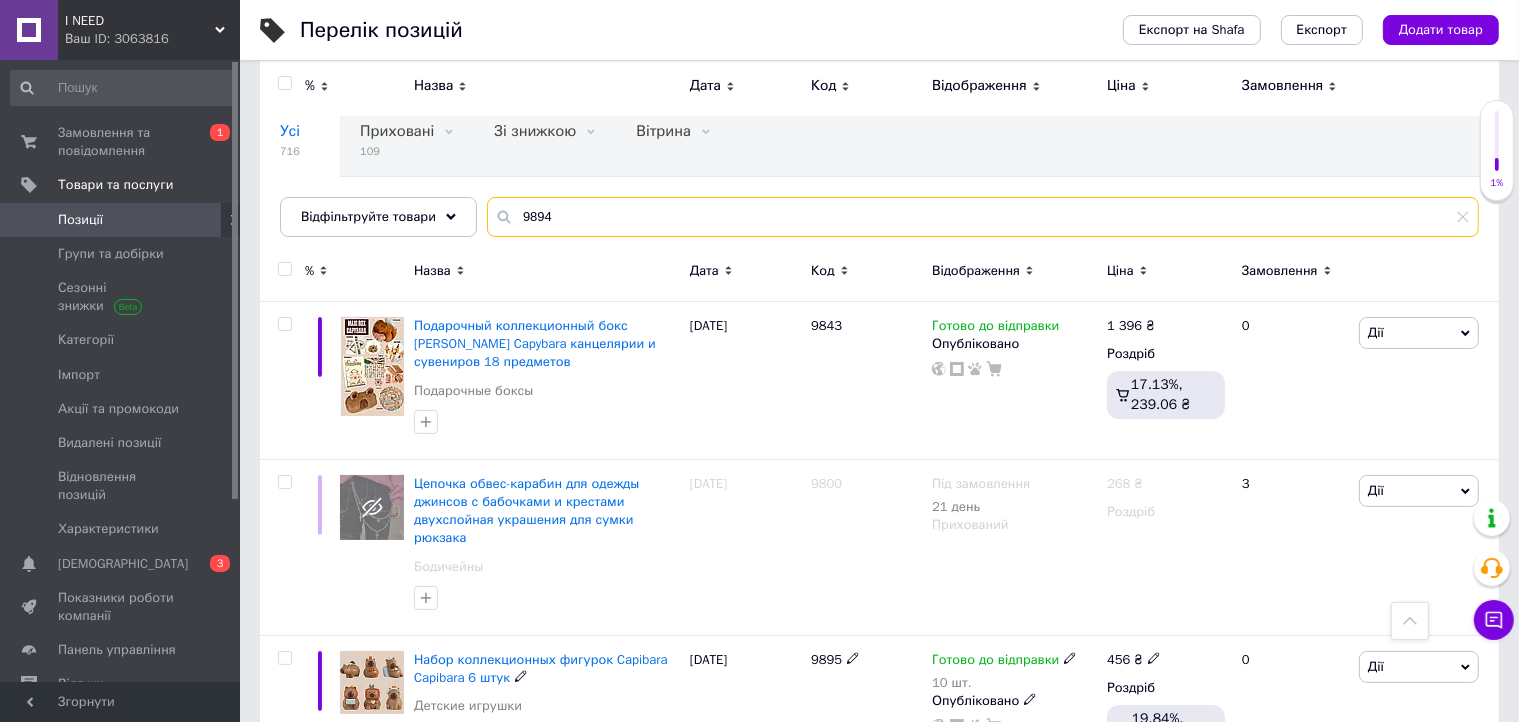 scroll, scrollTop: 0, scrollLeft: 0, axis: both 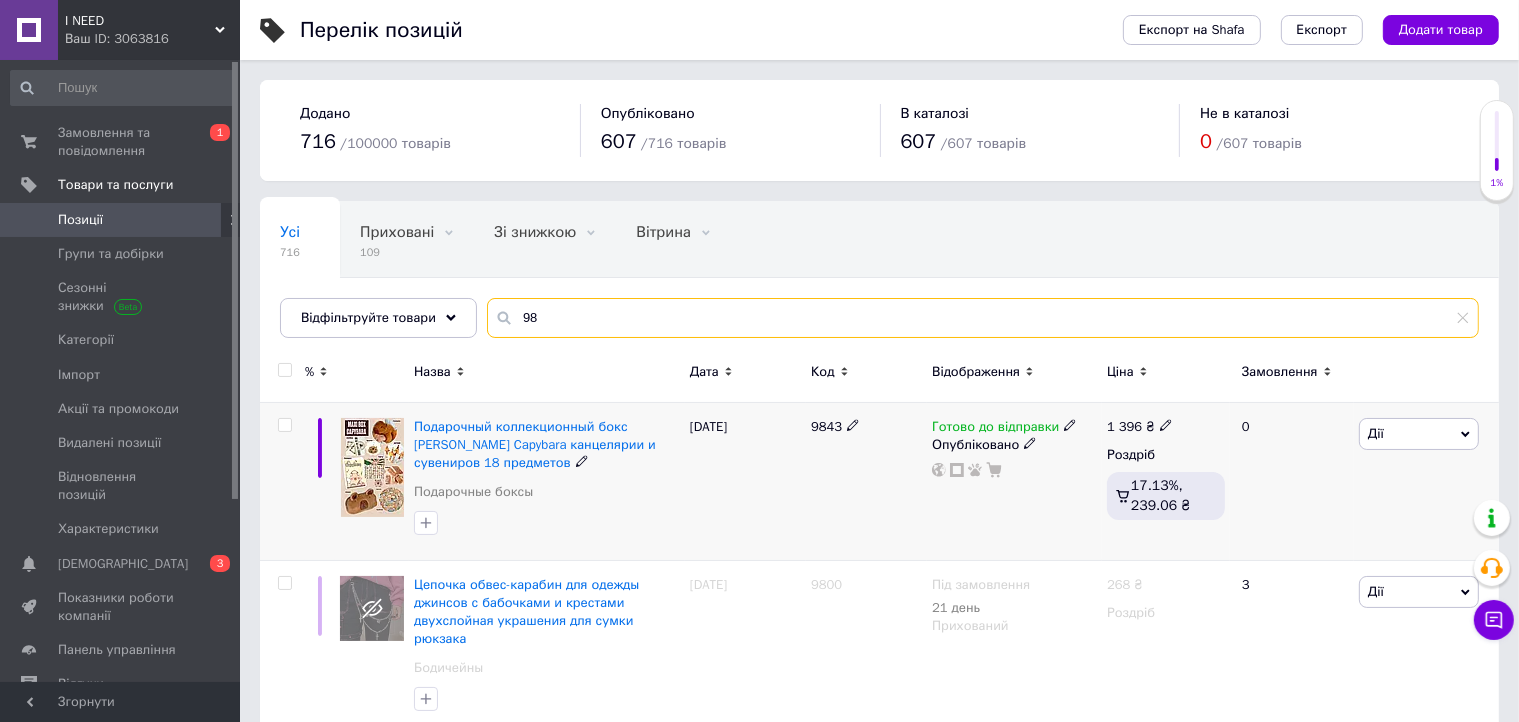 type on "9" 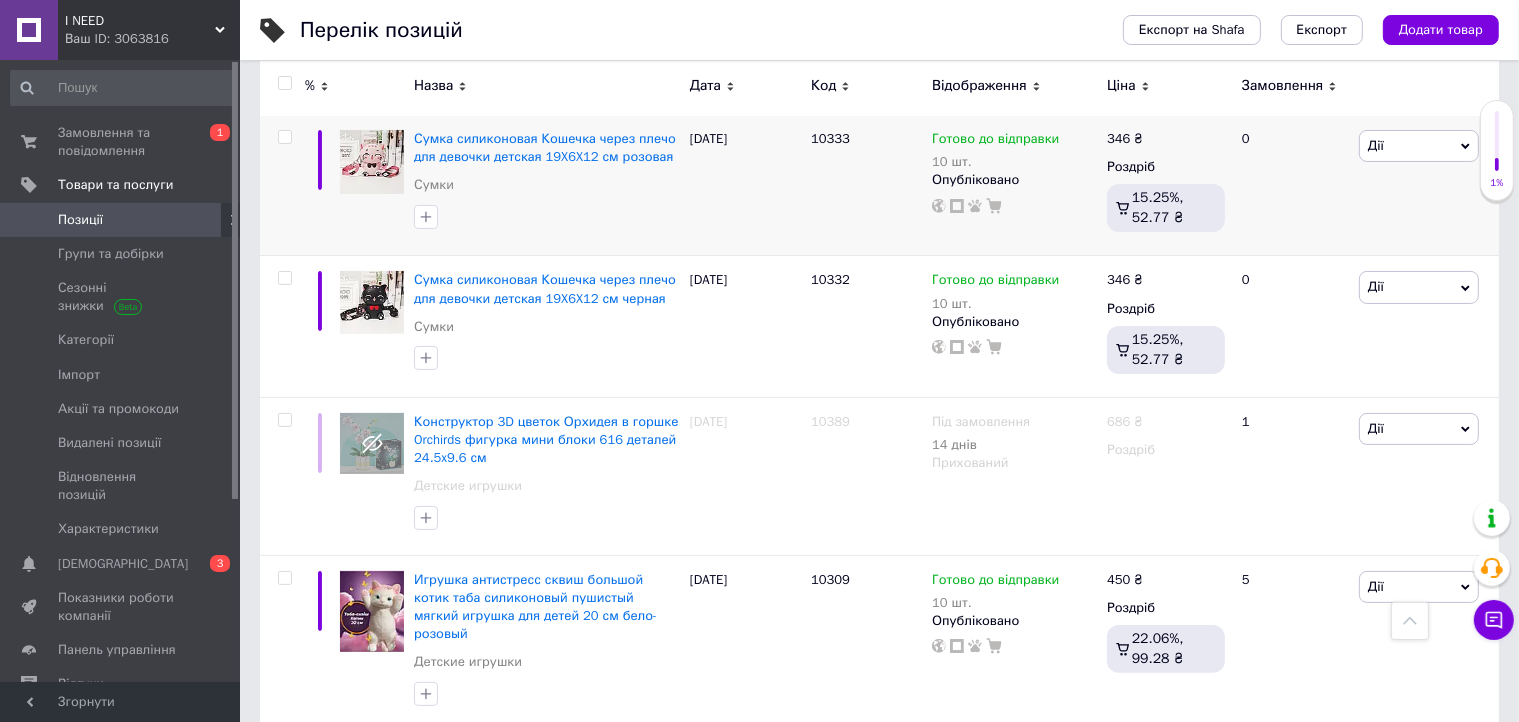 scroll, scrollTop: 0, scrollLeft: 0, axis: both 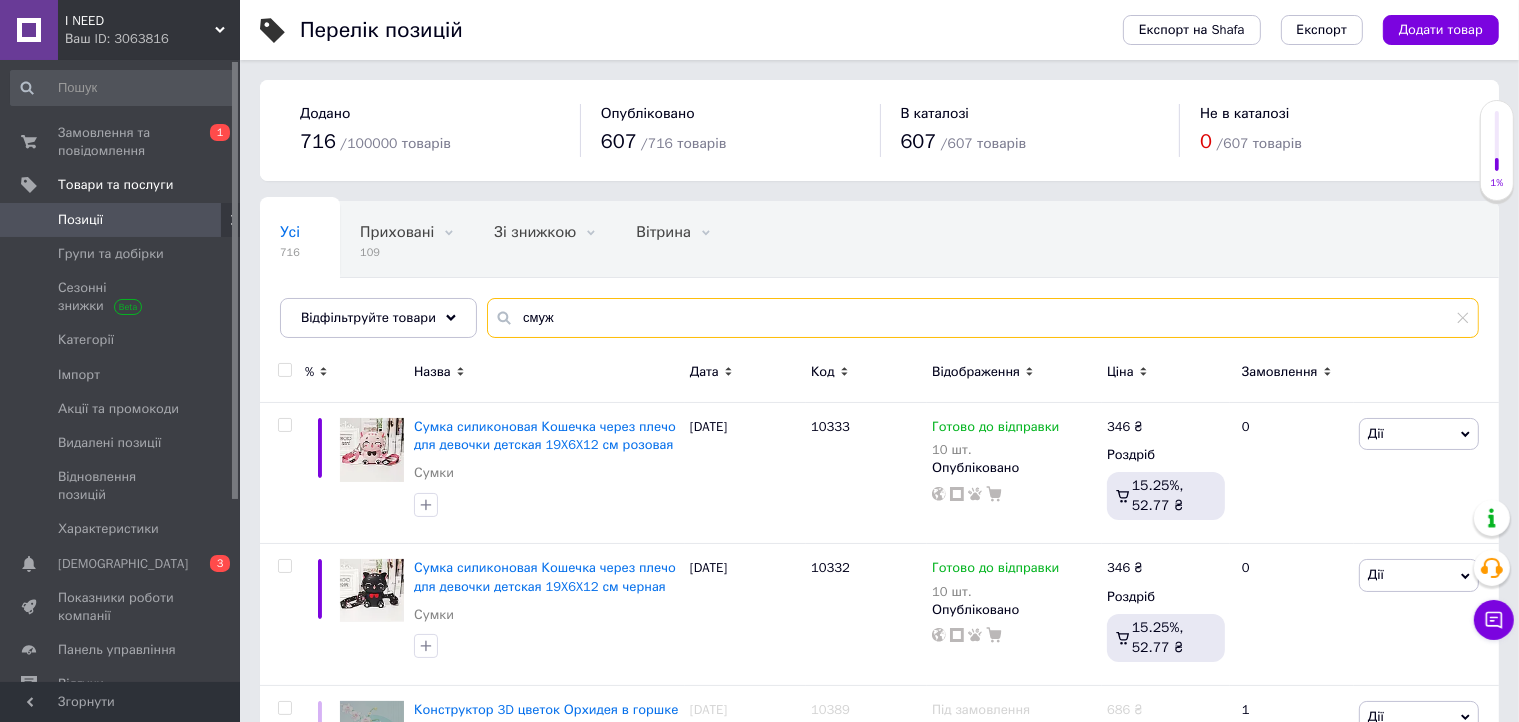 click on "смуж" at bounding box center [983, 318] 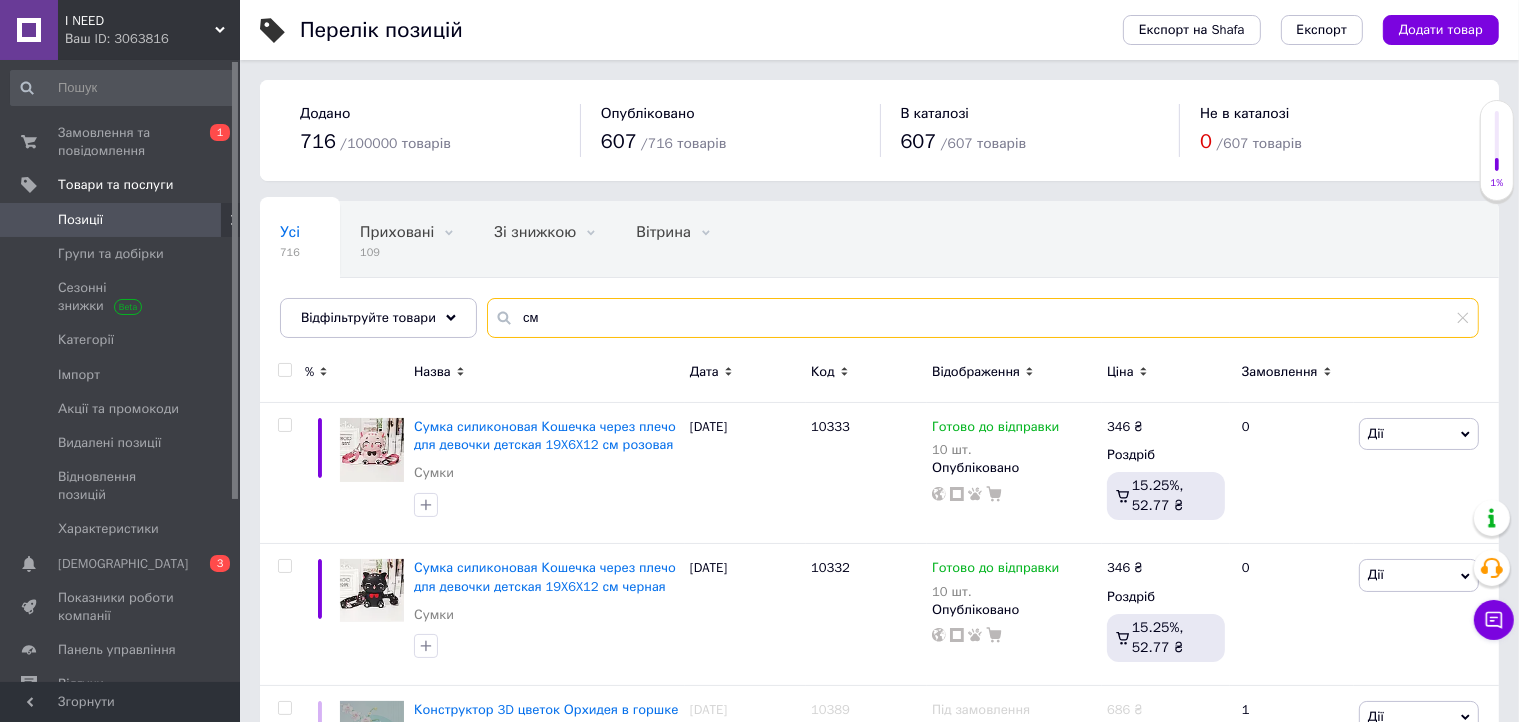 type on "с" 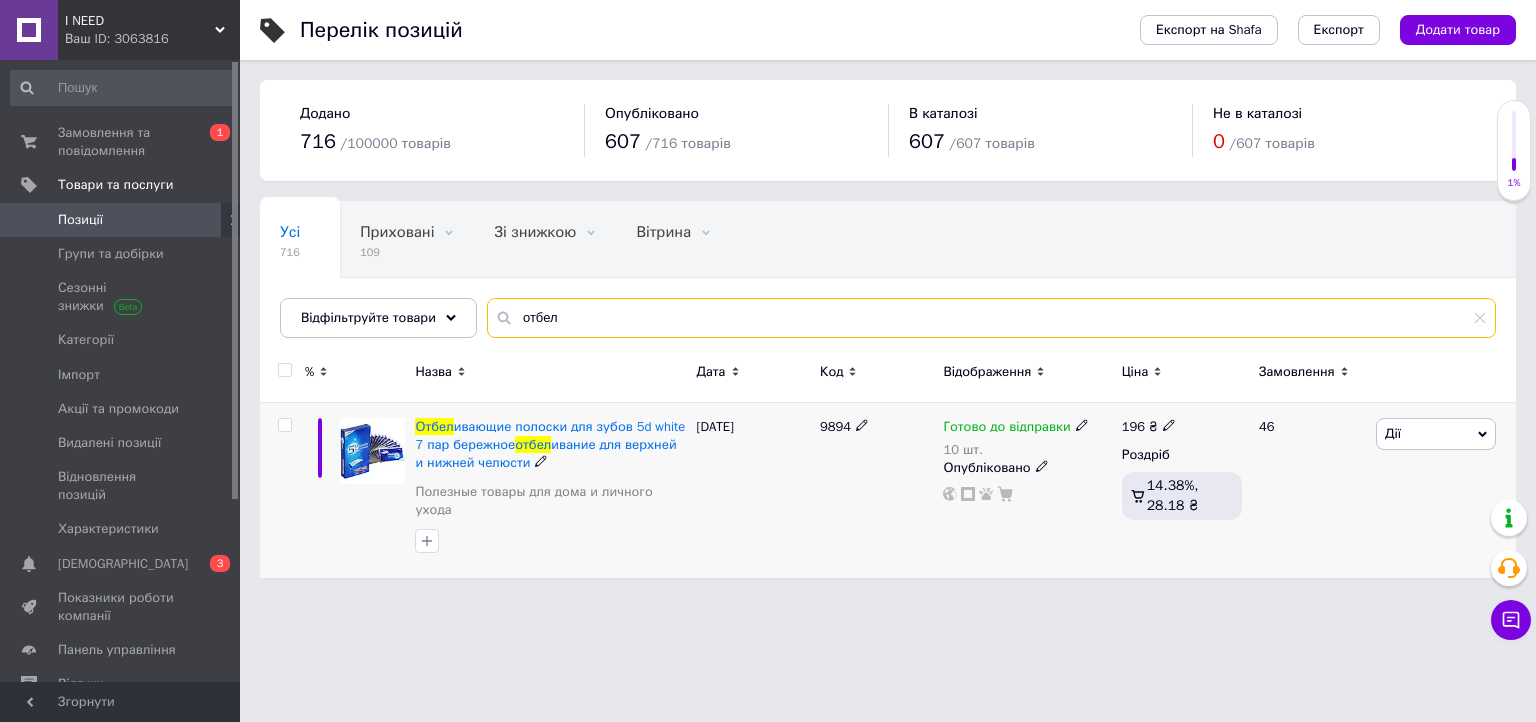 type on "отбел" 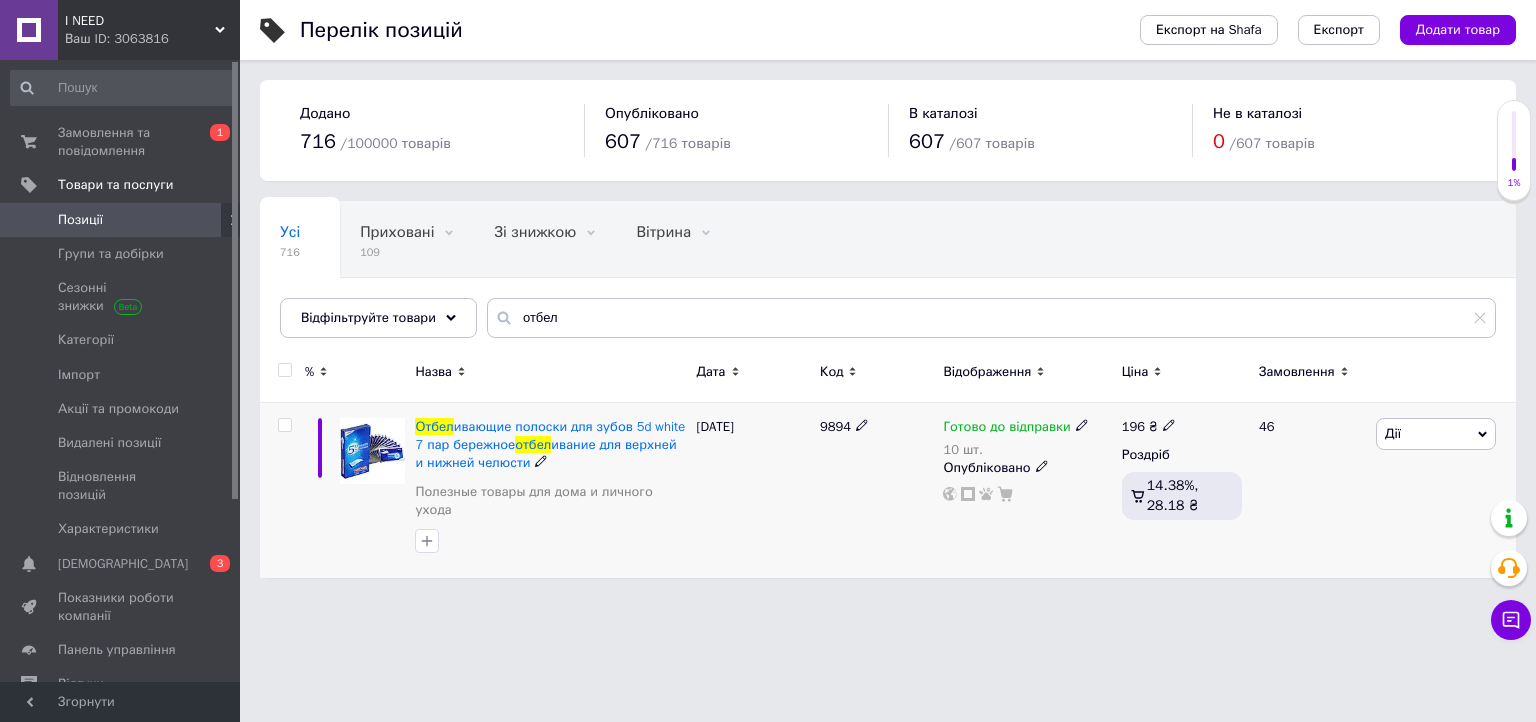 click 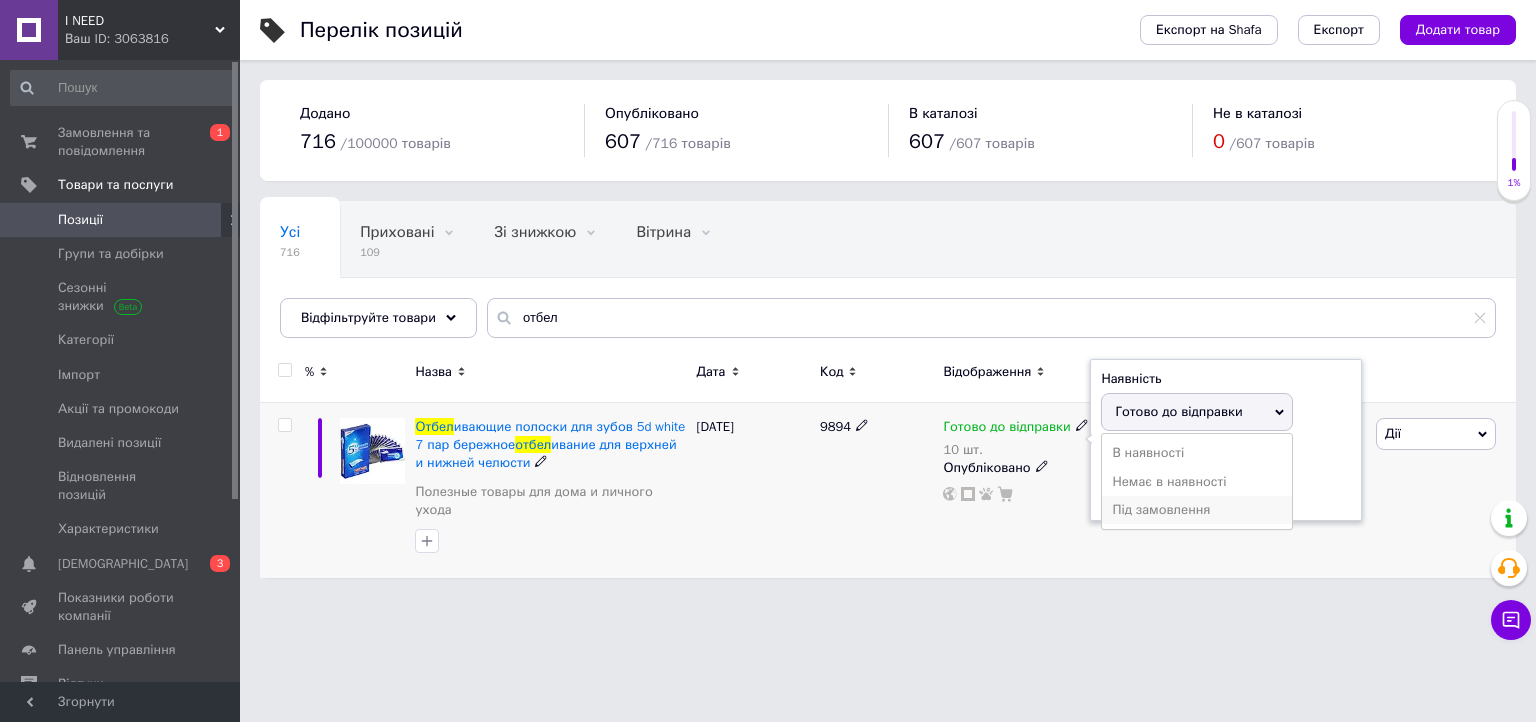 click on "Під замовлення" at bounding box center (1197, 510) 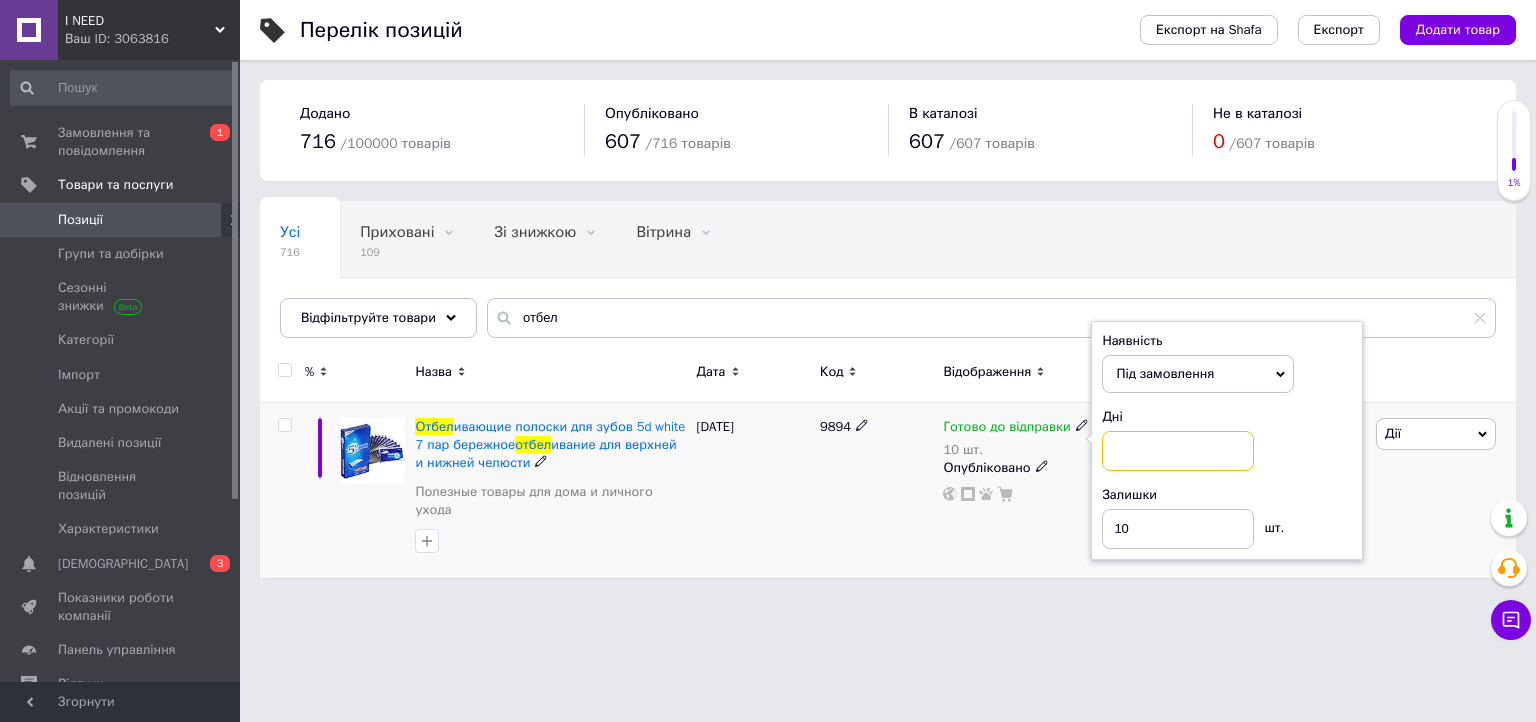 click at bounding box center (1178, 451) 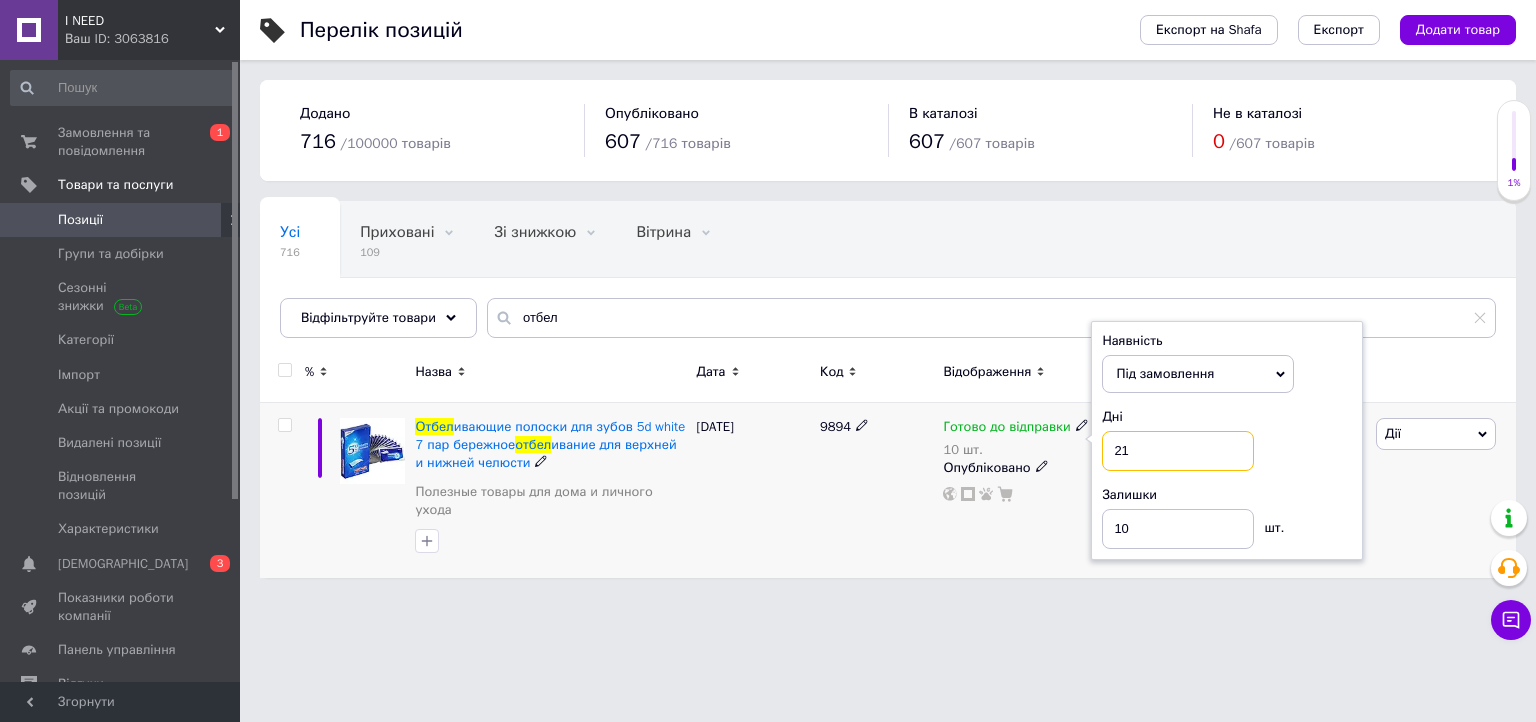 type on "21" 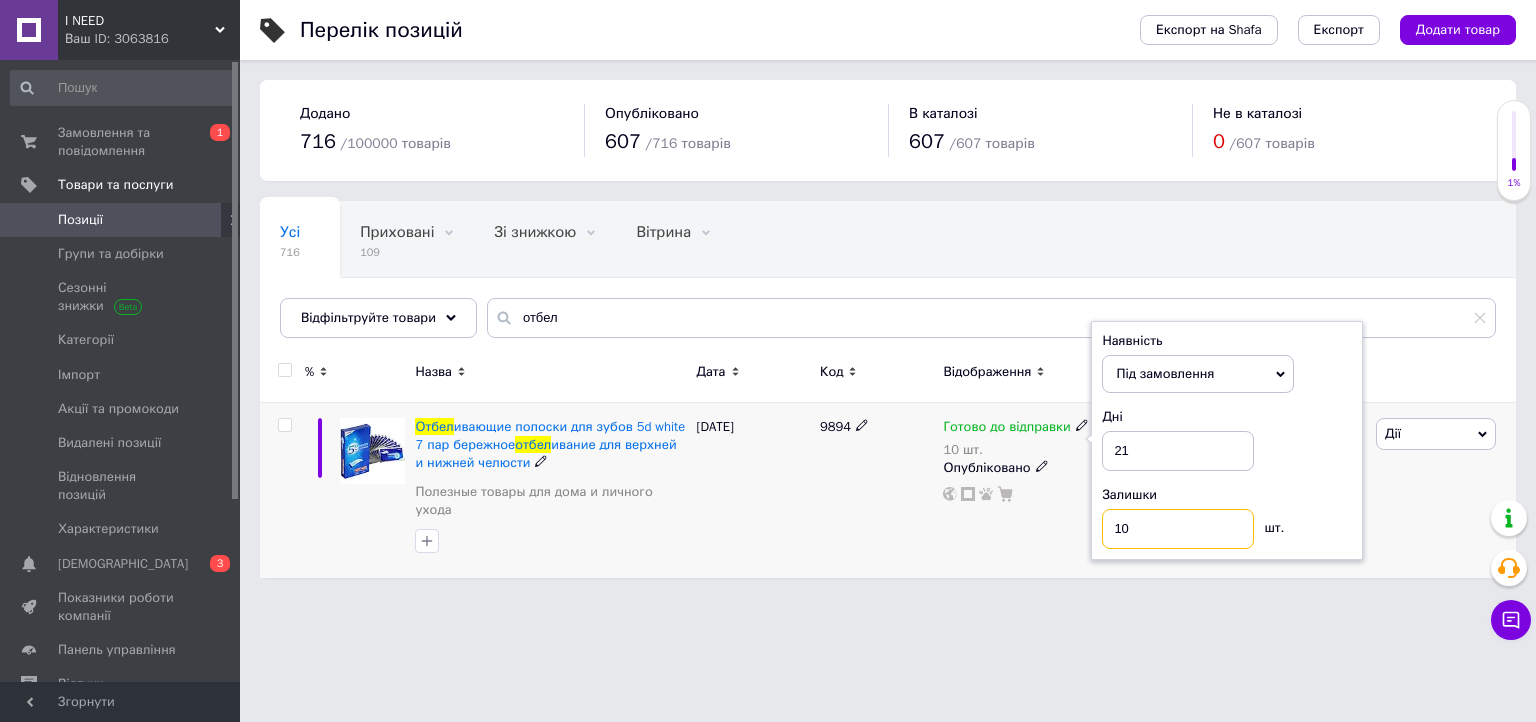 click on "10" at bounding box center (1178, 529) 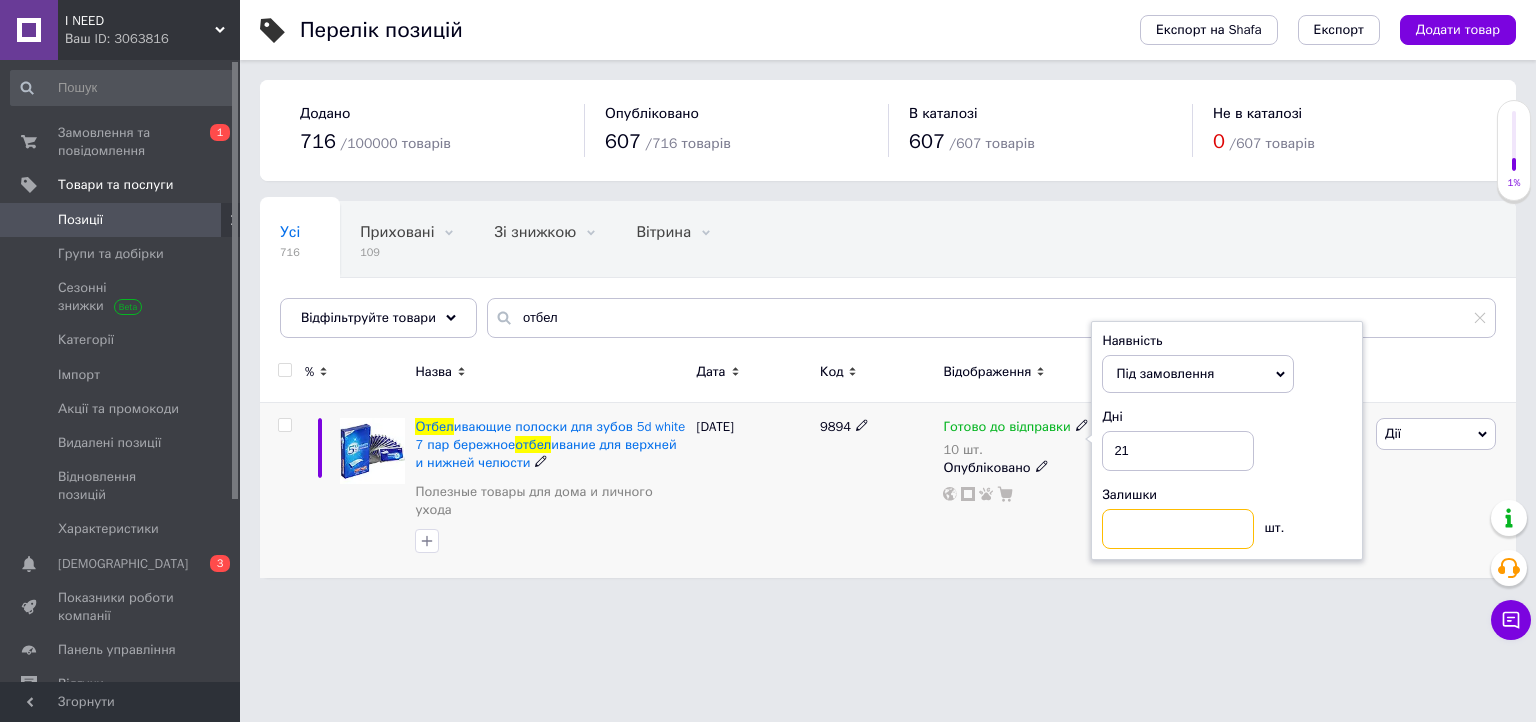 type 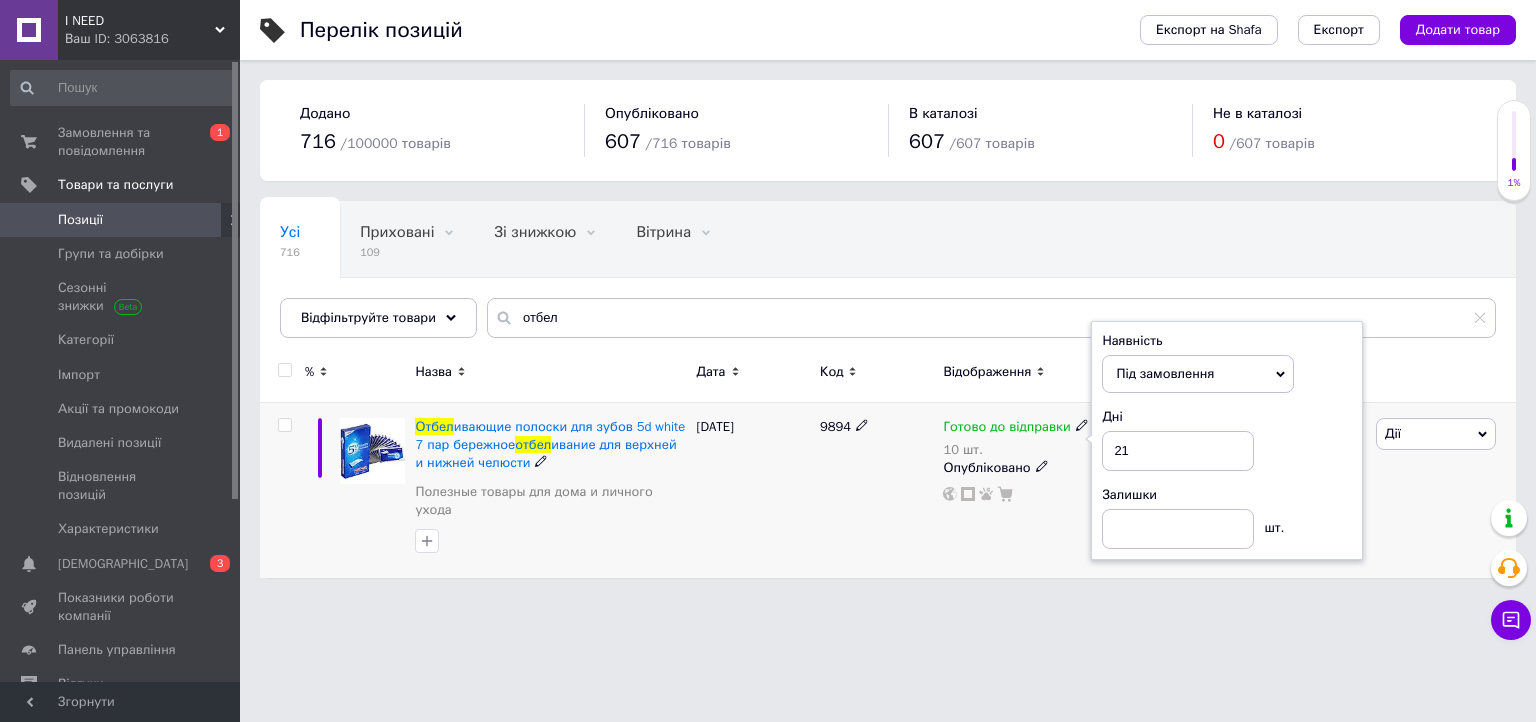 click 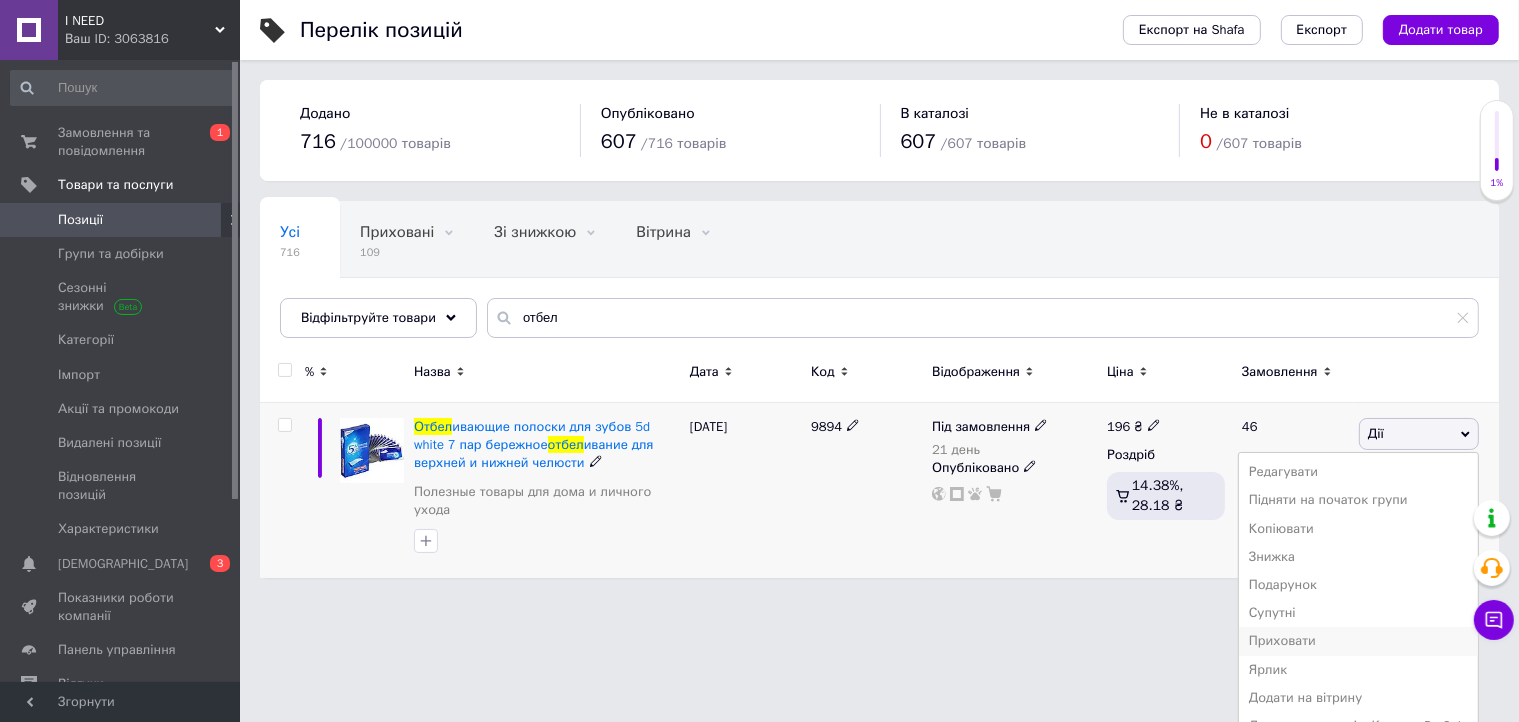 click on "Приховати" at bounding box center [1358, 641] 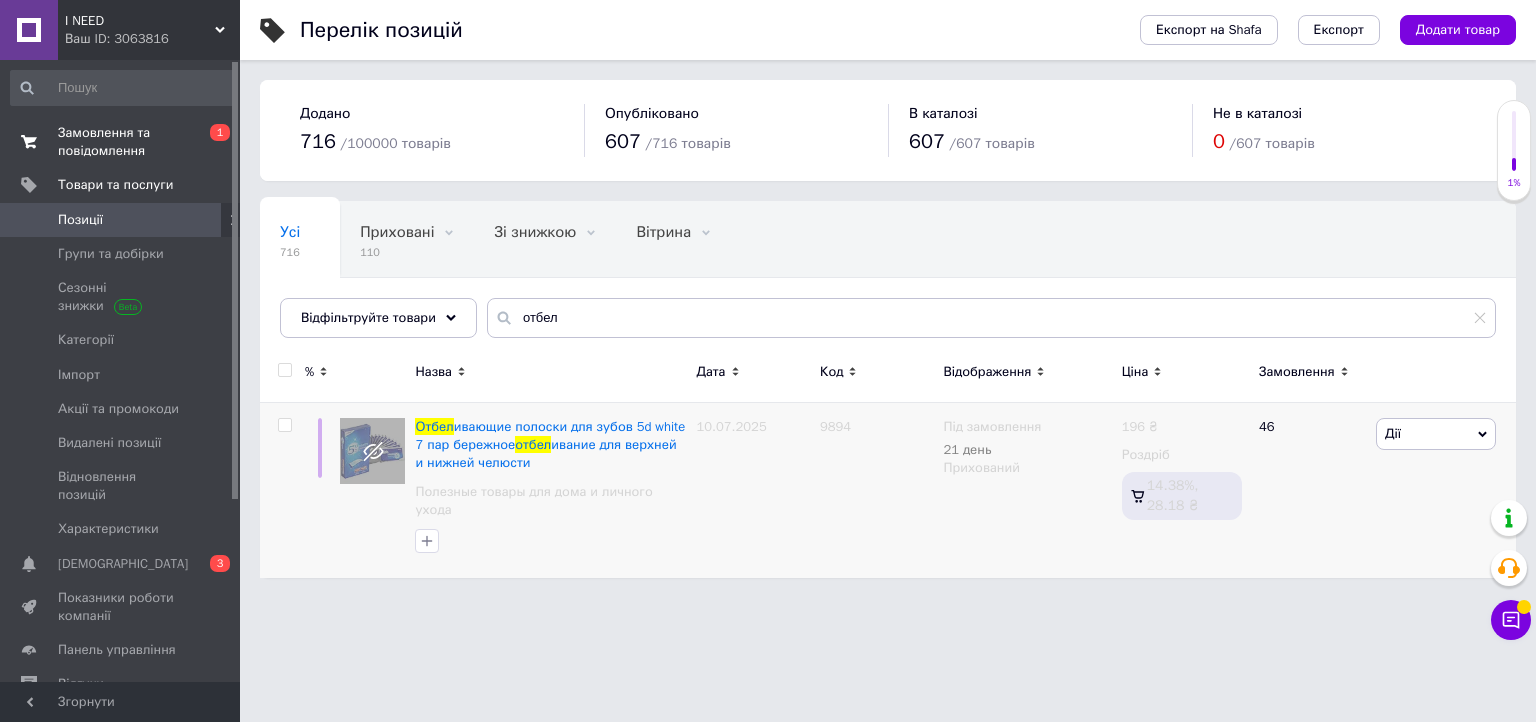 click on "Замовлення та повідомлення" at bounding box center [121, 142] 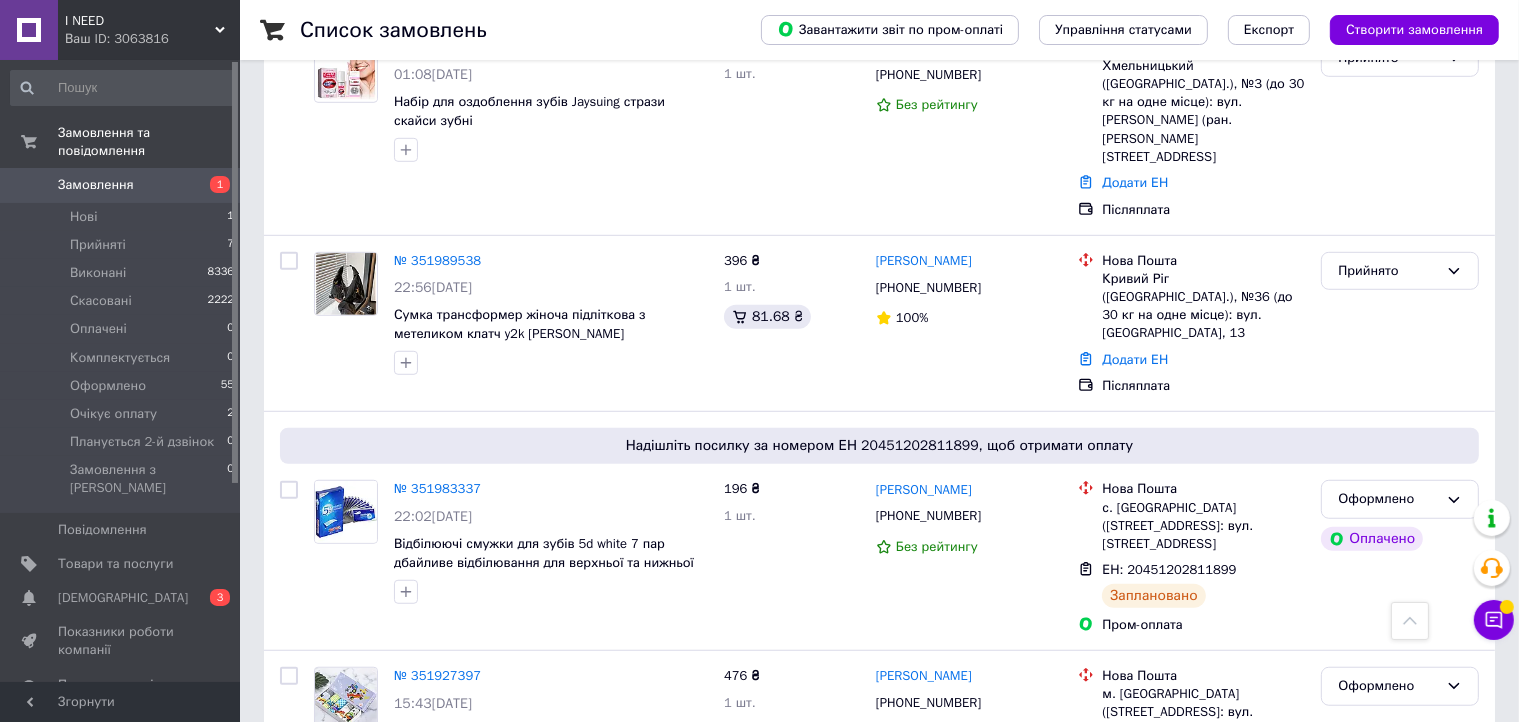 scroll, scrollTop: 1300, scrollLeft: 0, axis: vertical 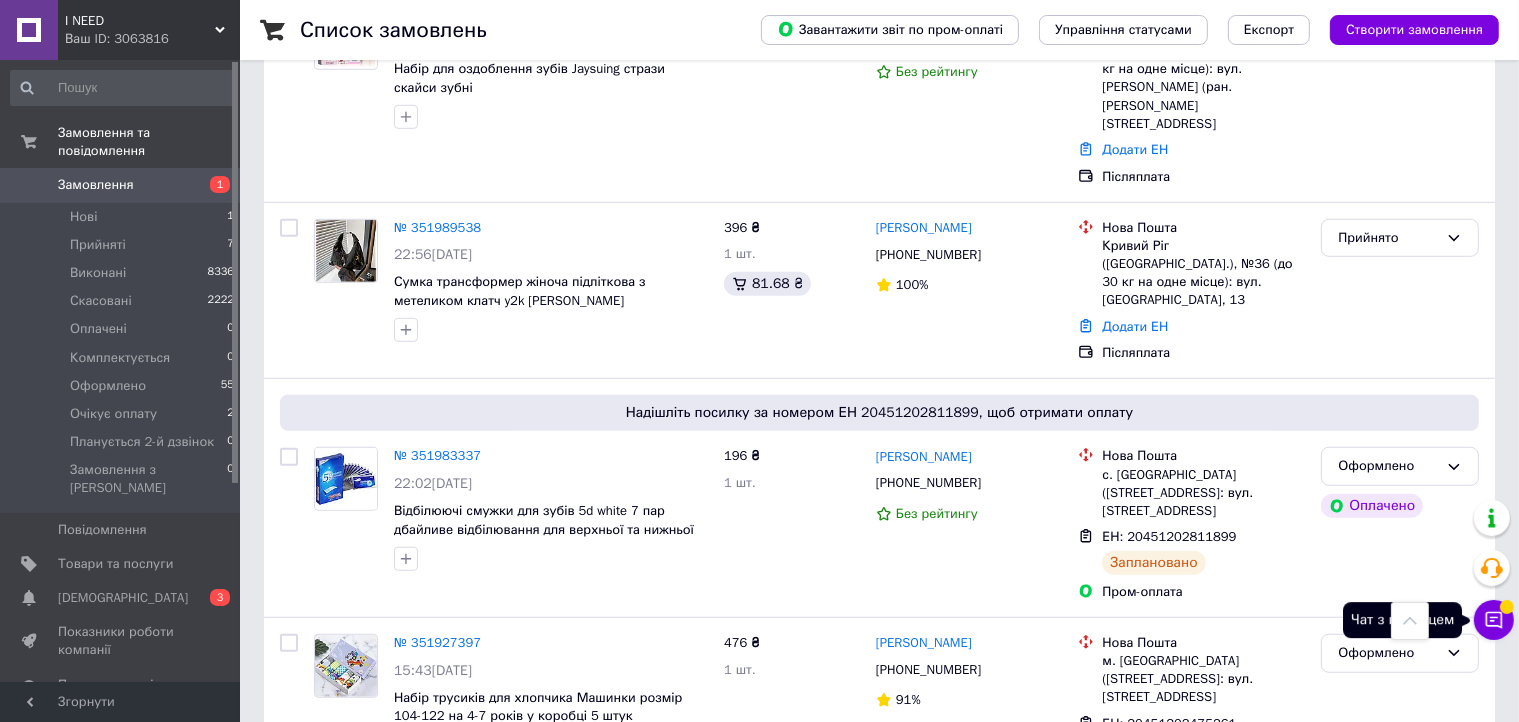 click 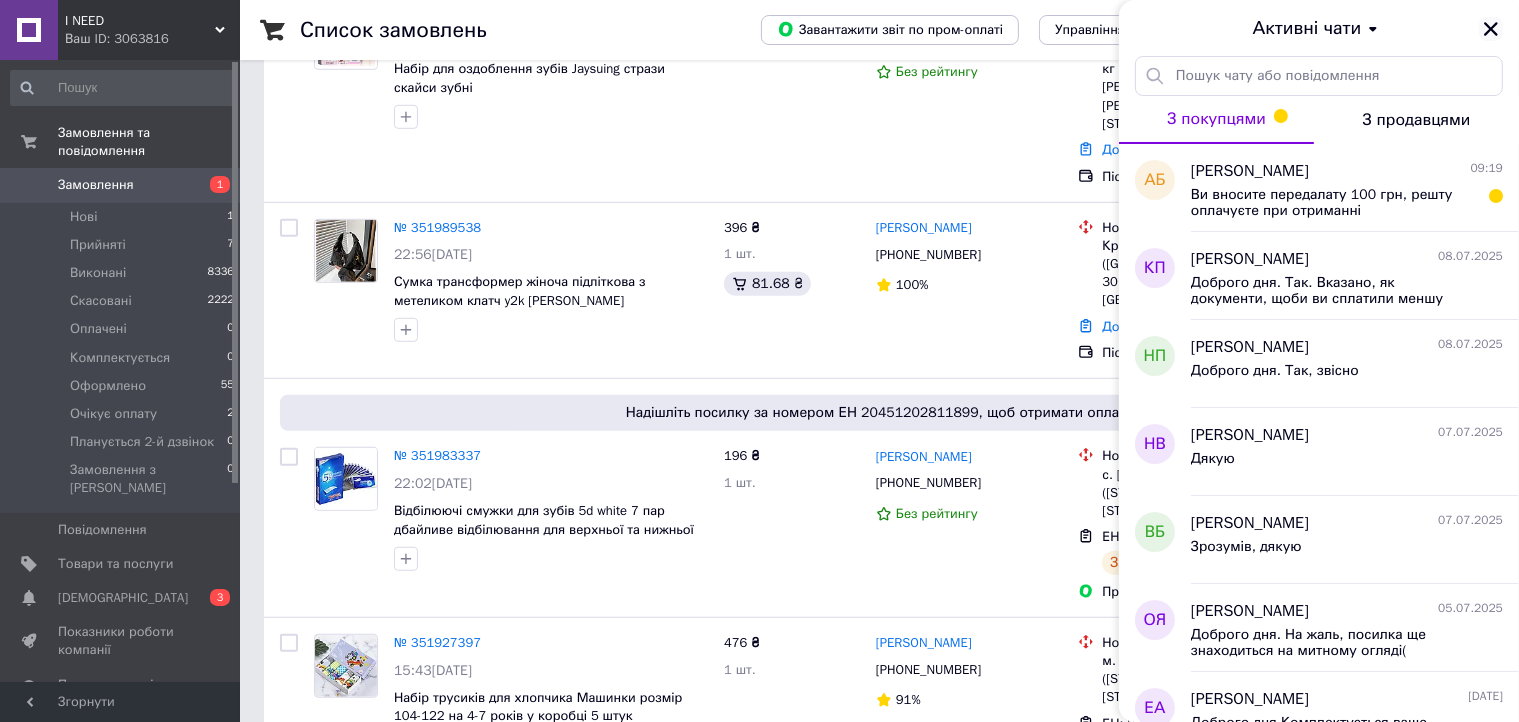 click 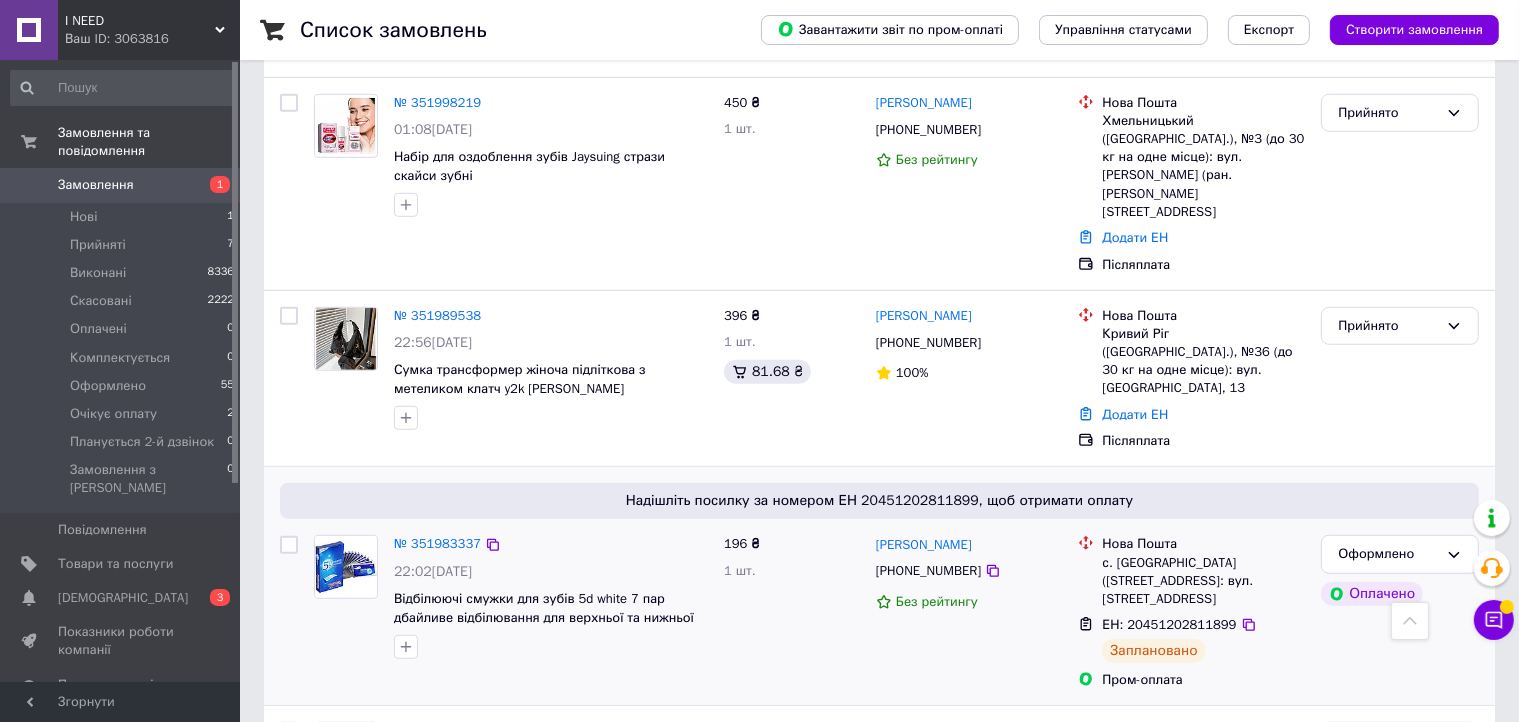 scroll, scrollTop: 1100, scrollLeft: 0, axis: vertical 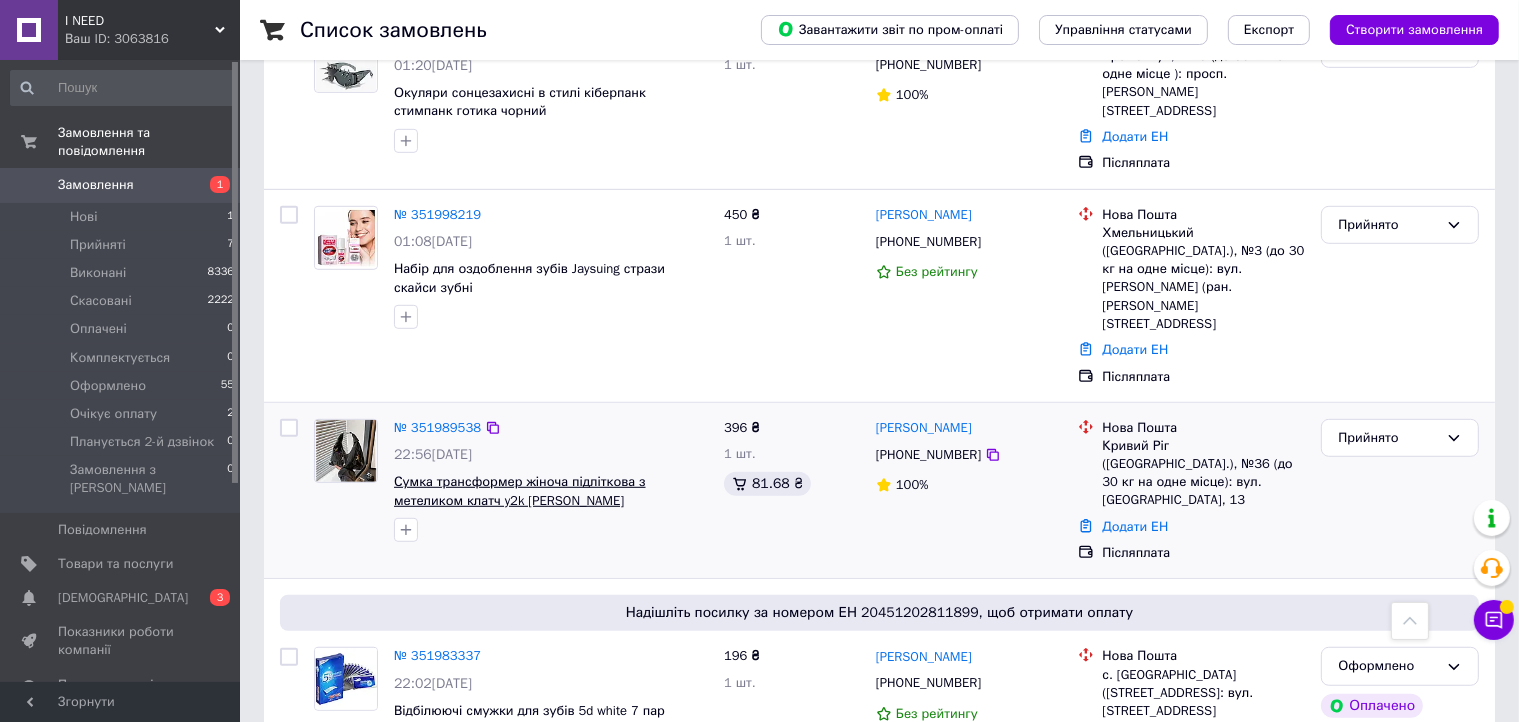 click on "Сумка трансформер жіноча підліткова з метеликом клатч y2k [PERSON_NAME]" at bounding box center [520, 491] 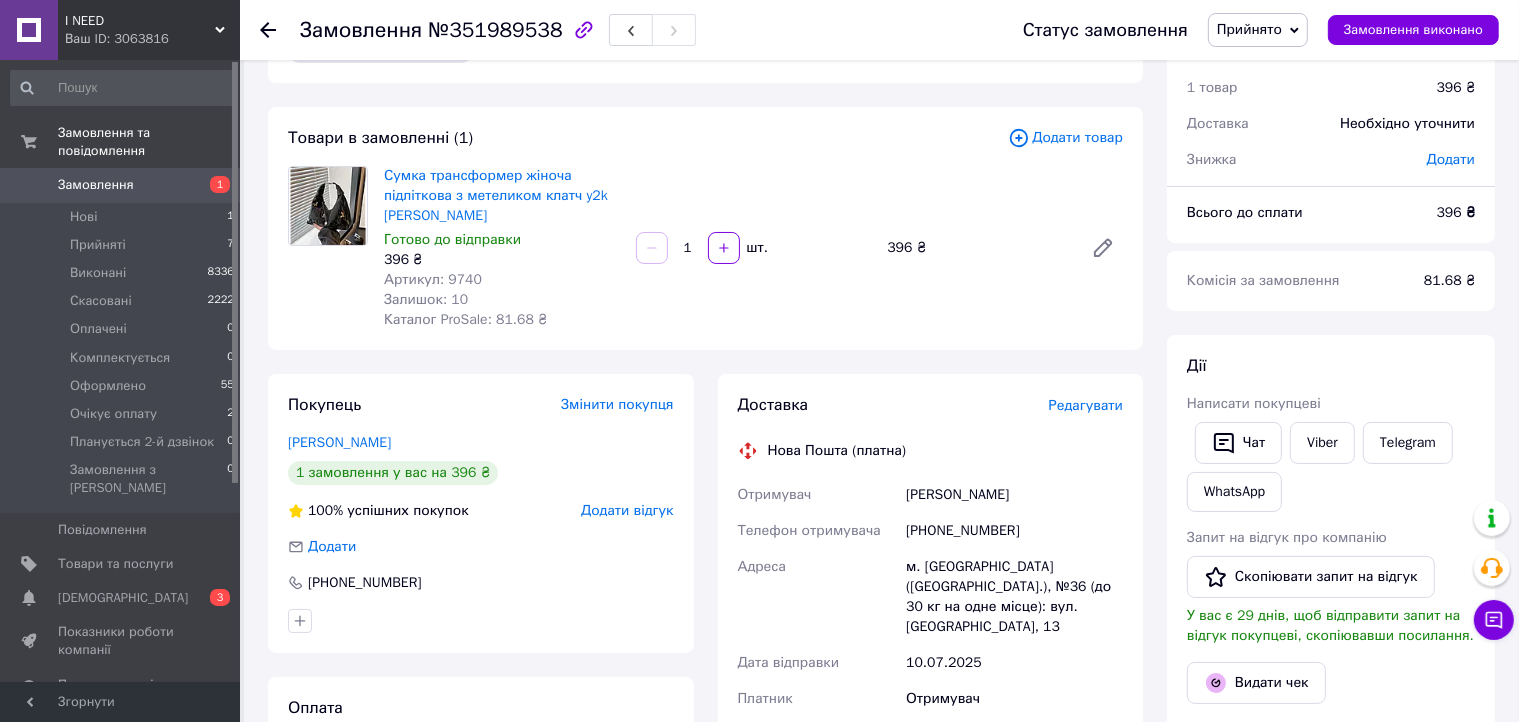 scroll, scrollTop: 100, scrollLeft: 0, axis: vertical 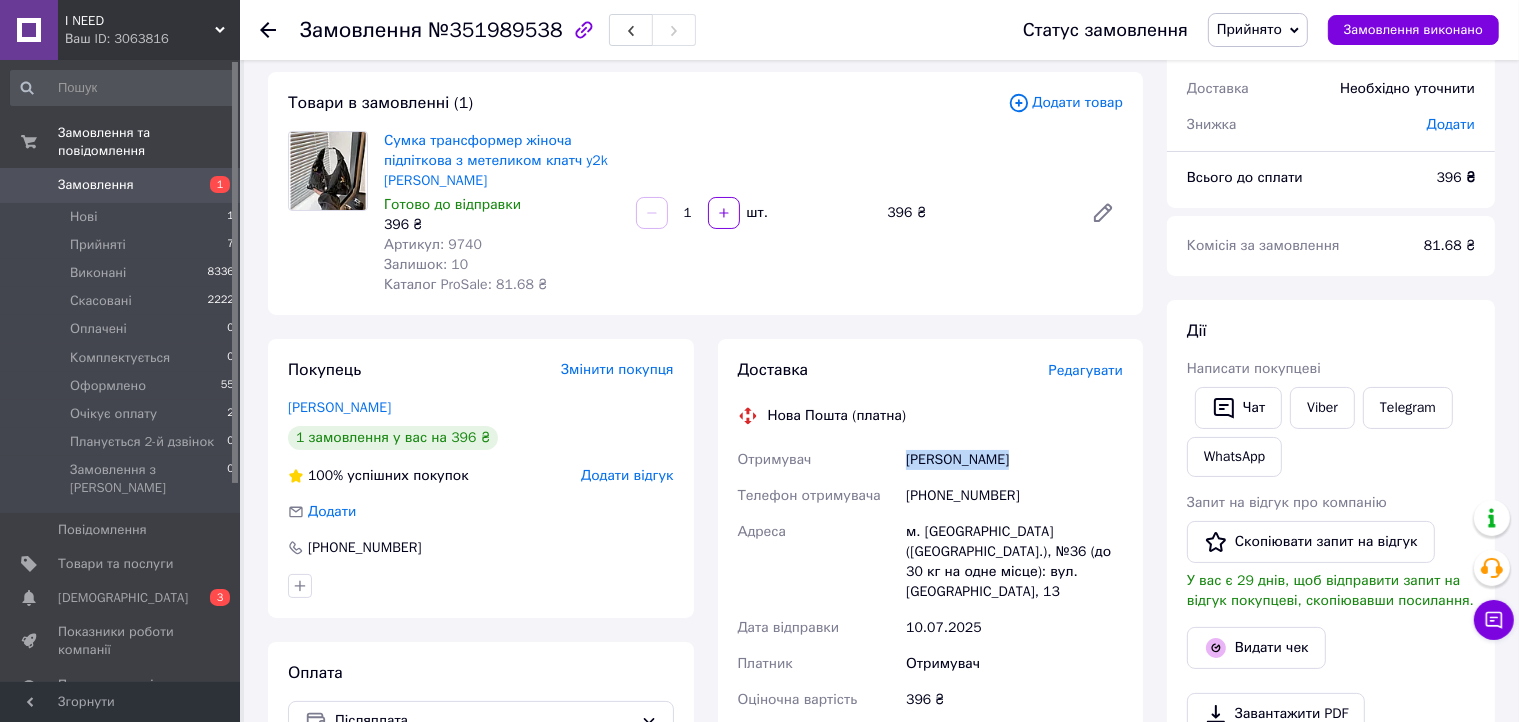 drag, startPoint x: 889, startPoint y: 452, endPoint x: 950, endPoint y: 473, distance: 64.513565 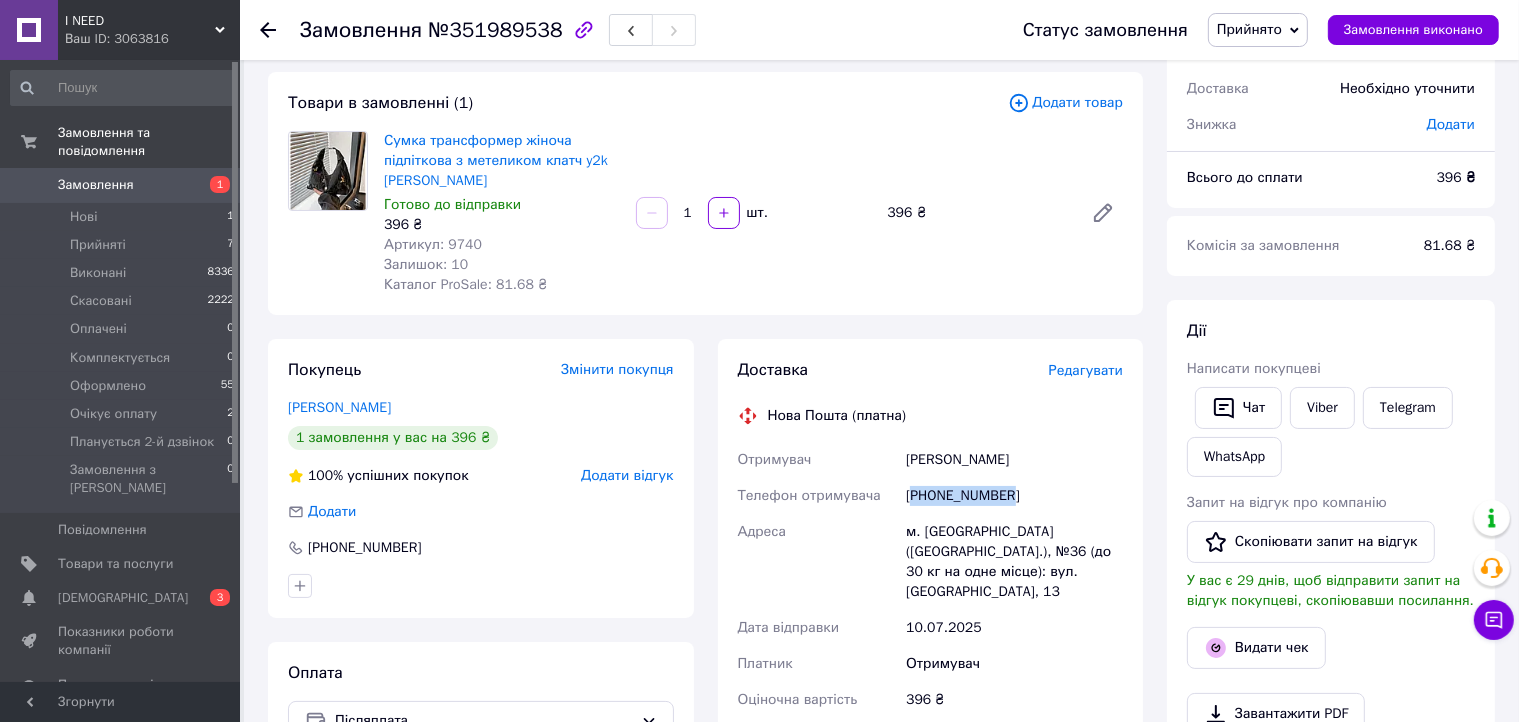 drag, startPoint x: 912, startPoint y: 498, endPoint x: 1016, endPoint y: 496, distance: 104.019226 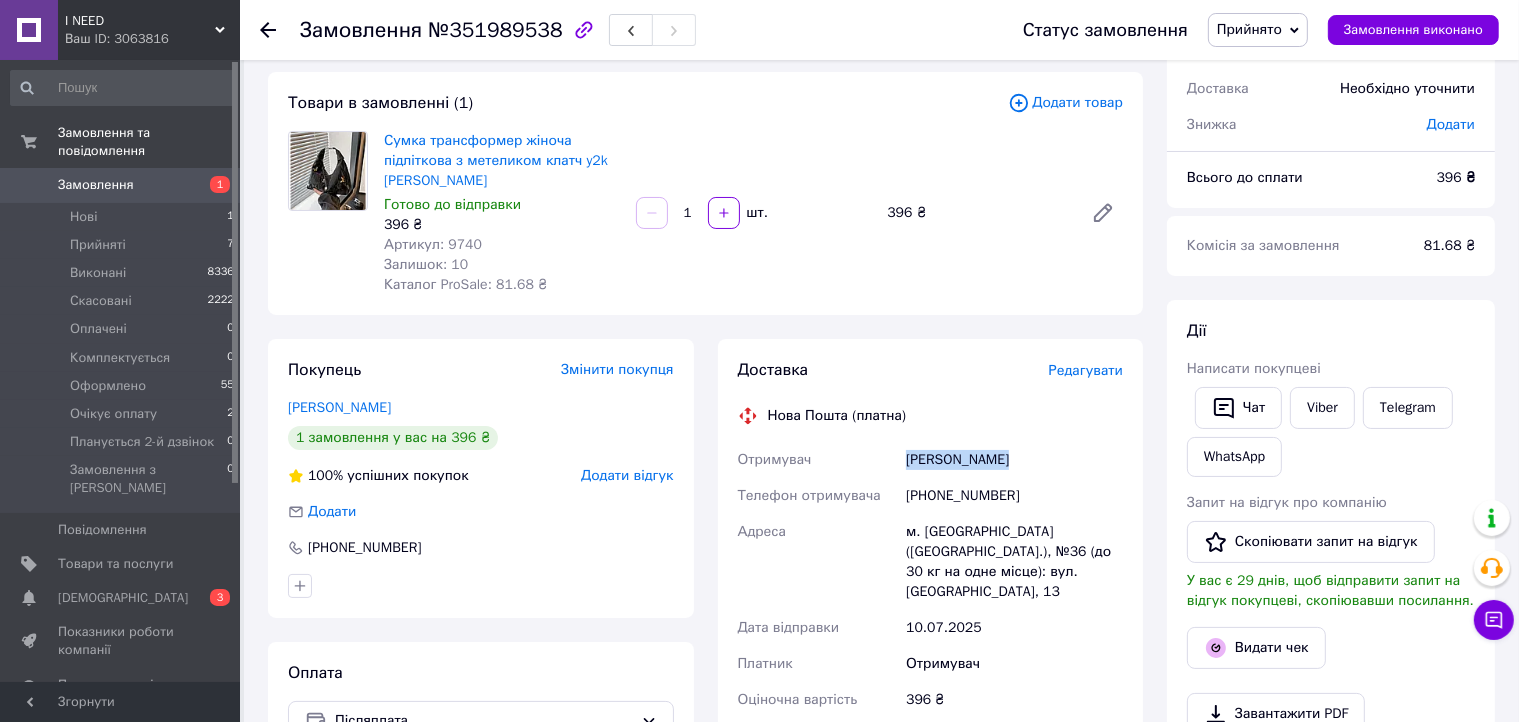 drag, startPoint x: 895, startPoint y: 452, endPoint x: 968, endPoint y: 462, distance: 73.68175 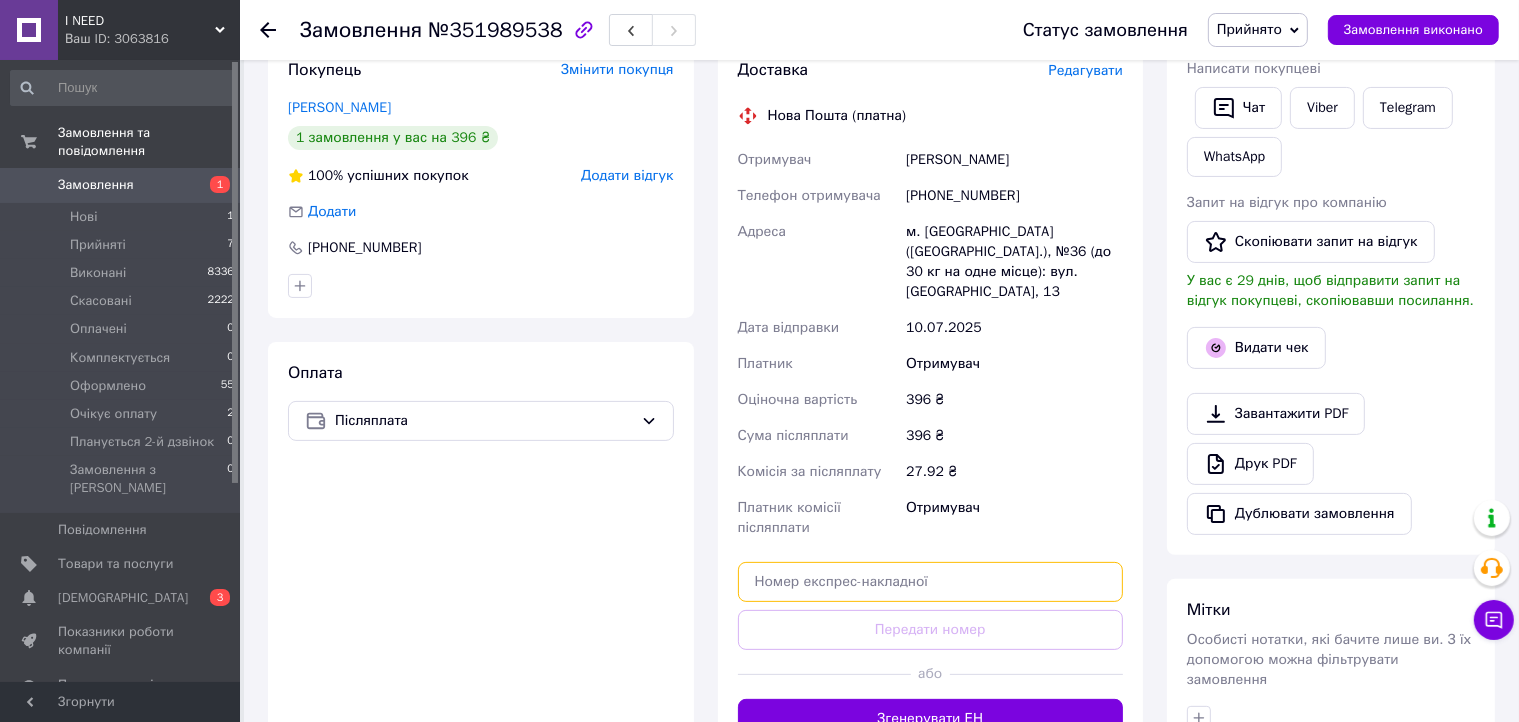 paste on "20451202821592" 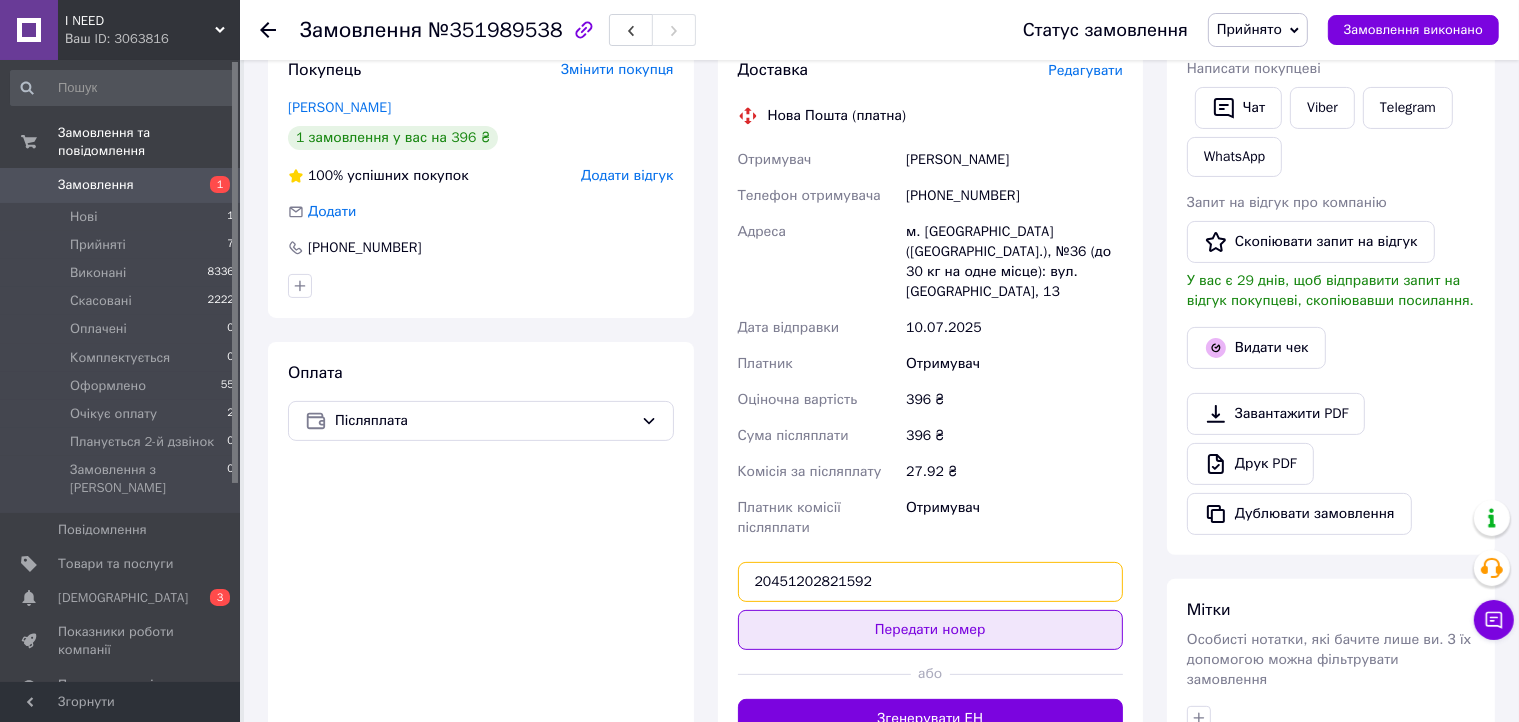 type on "20451202821592" 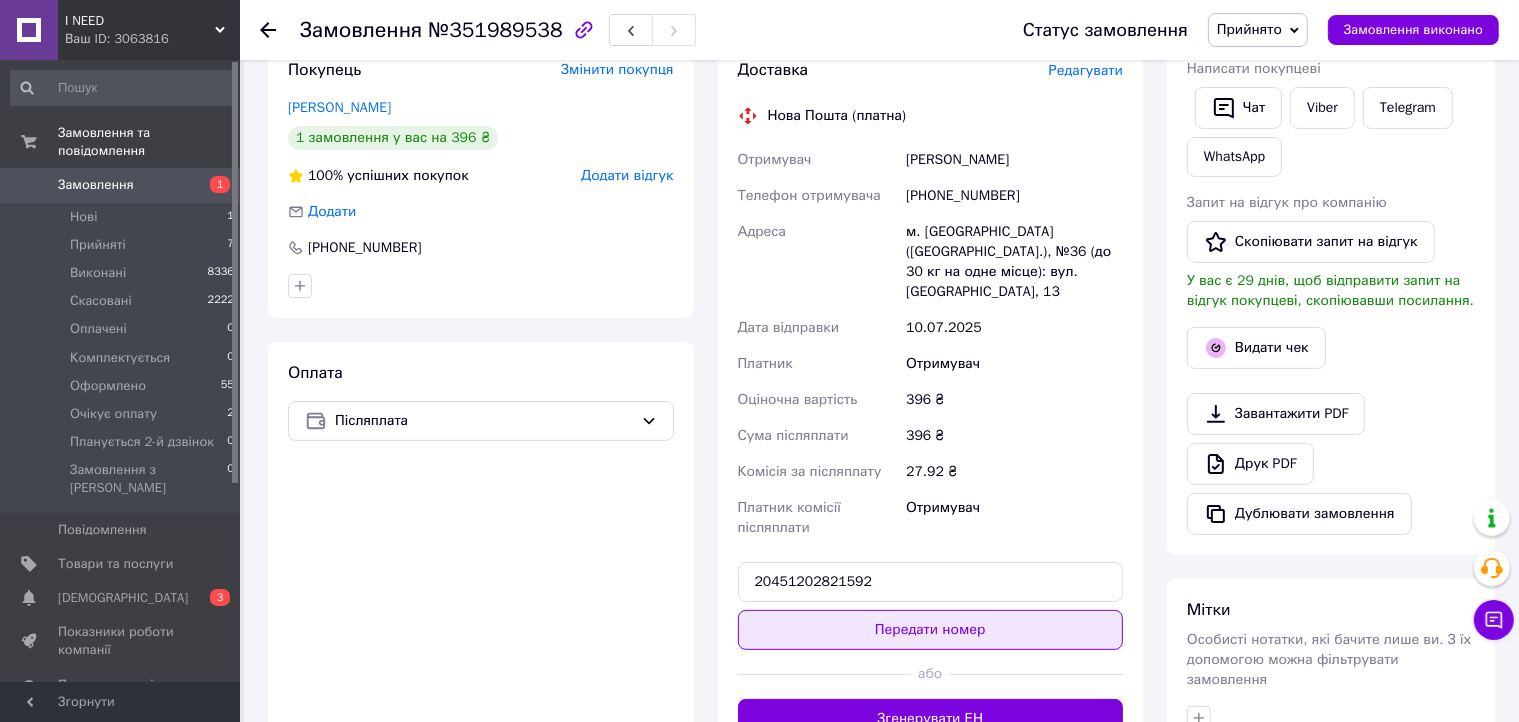 click on "Передати номер" at bounding box center [931, 630] 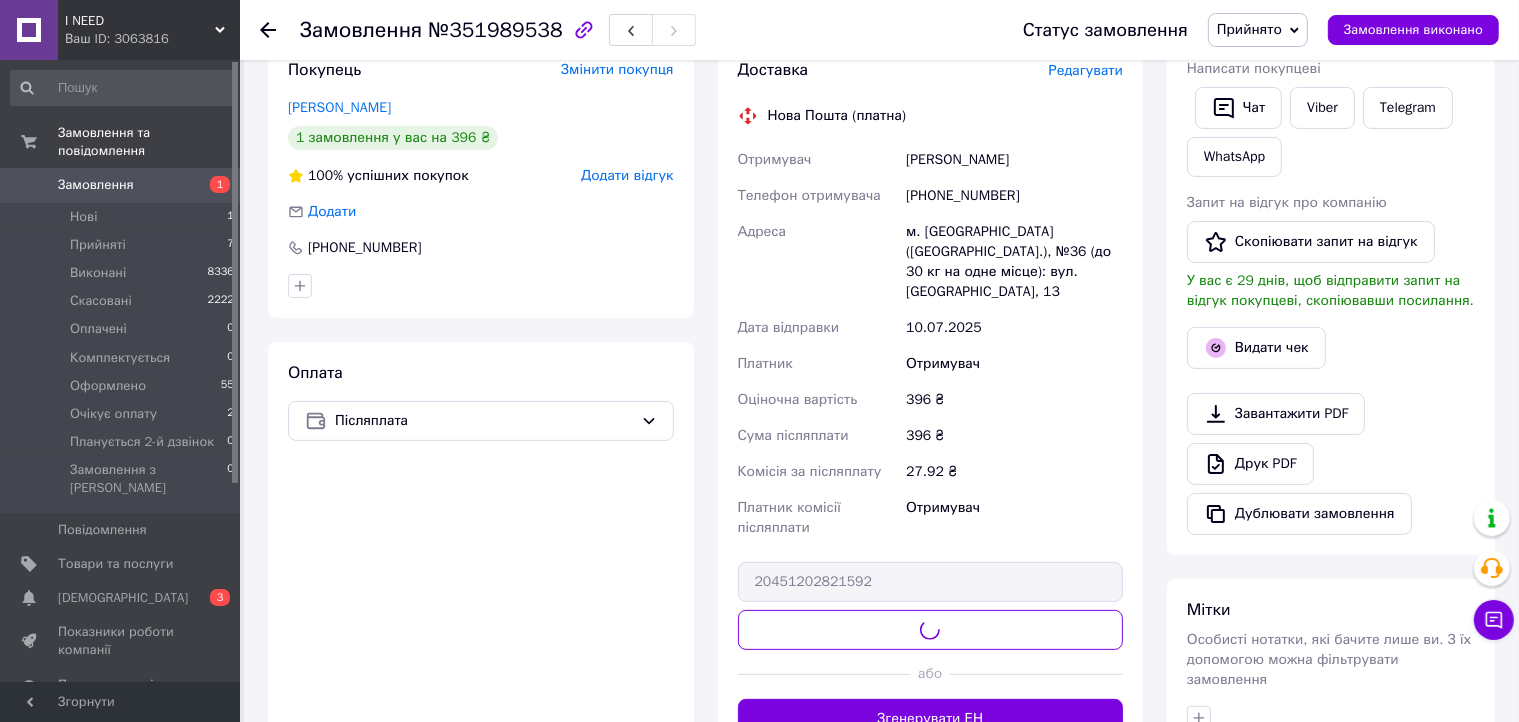 click on "Прийнято" at bounding box center [1249, 29] 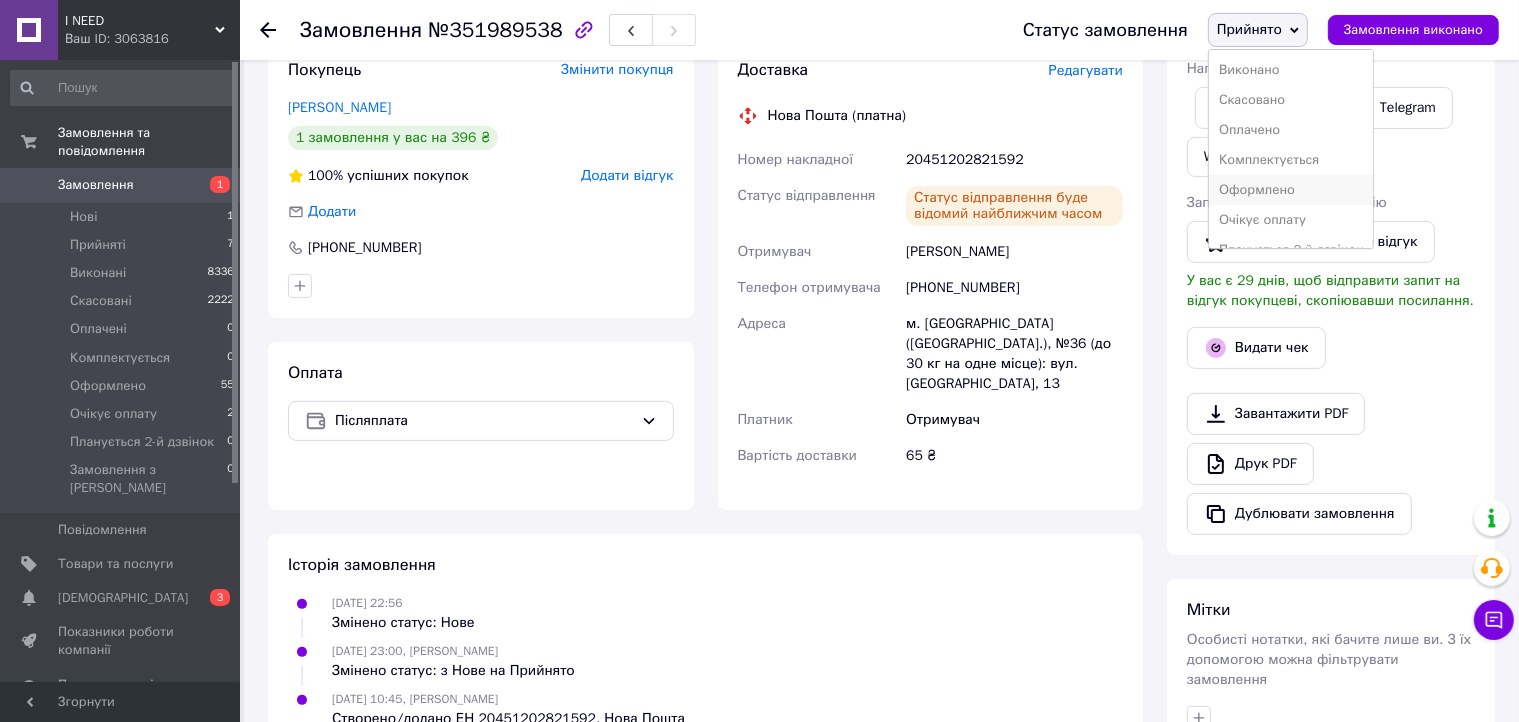 click on "Оформлено" at bounding box center (1291, 190) 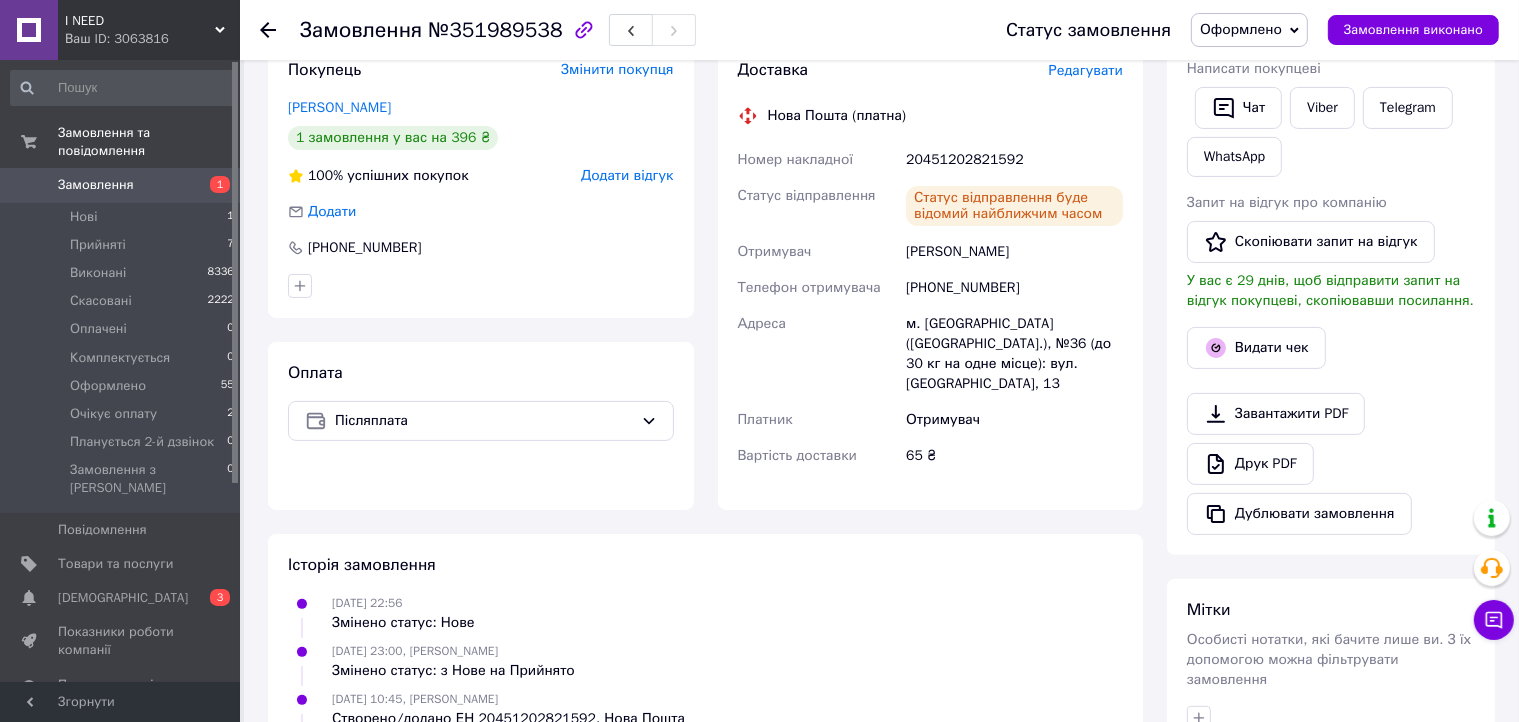 click on "Замовлення" at bounding box center (121, 185) 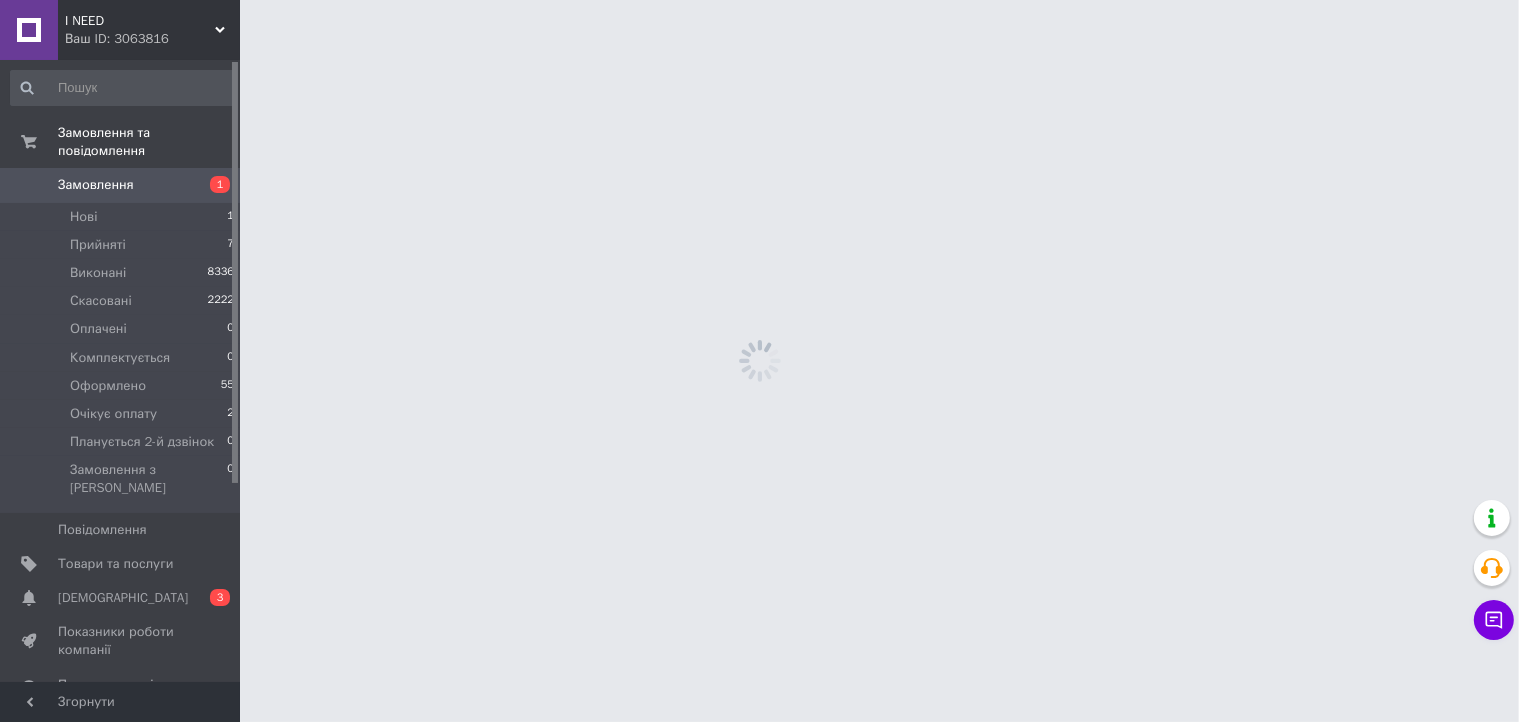 scroll, scrollTop: 0, scrollLeft: 0, axis: both 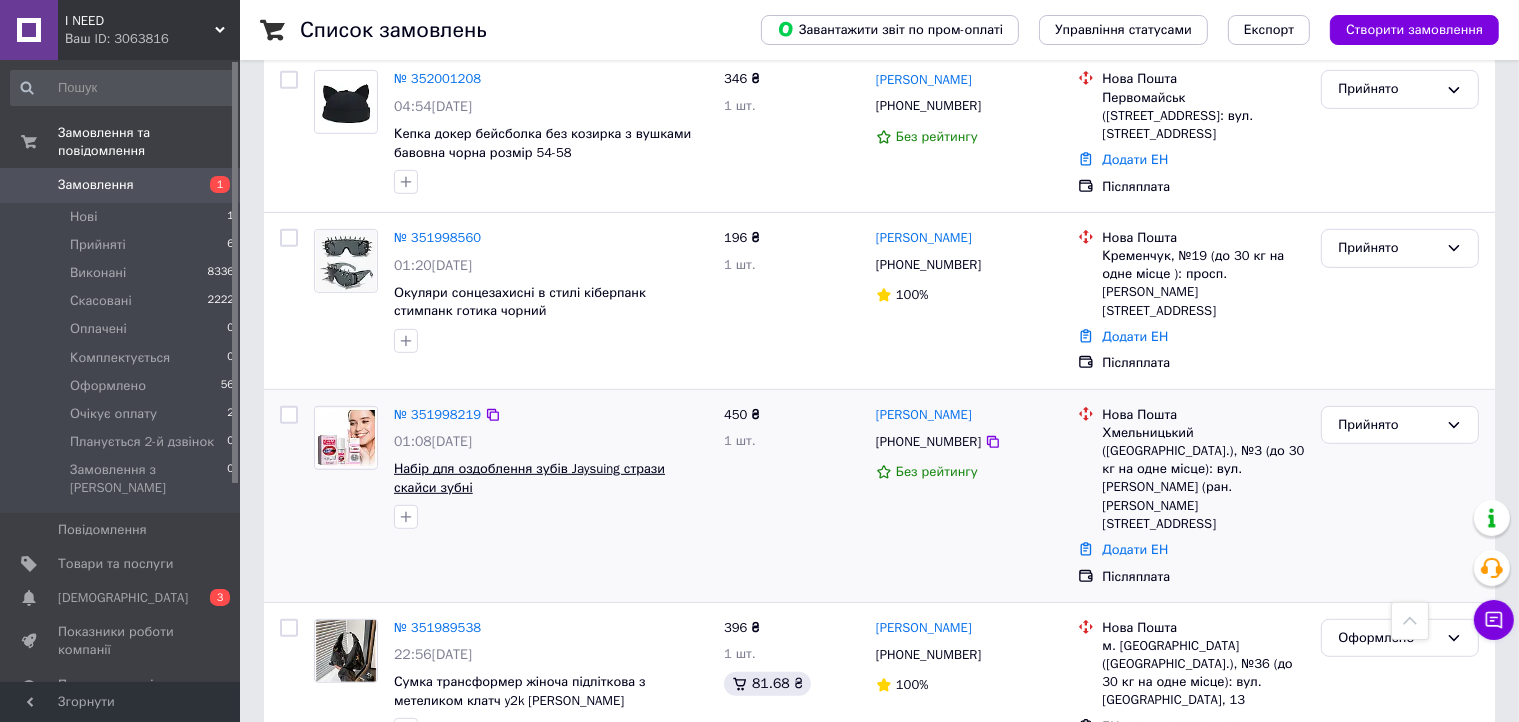 click on "Набір для оздоблення зубів Jaysuing стрази скайси зубні" at bounding box center [529, 478] 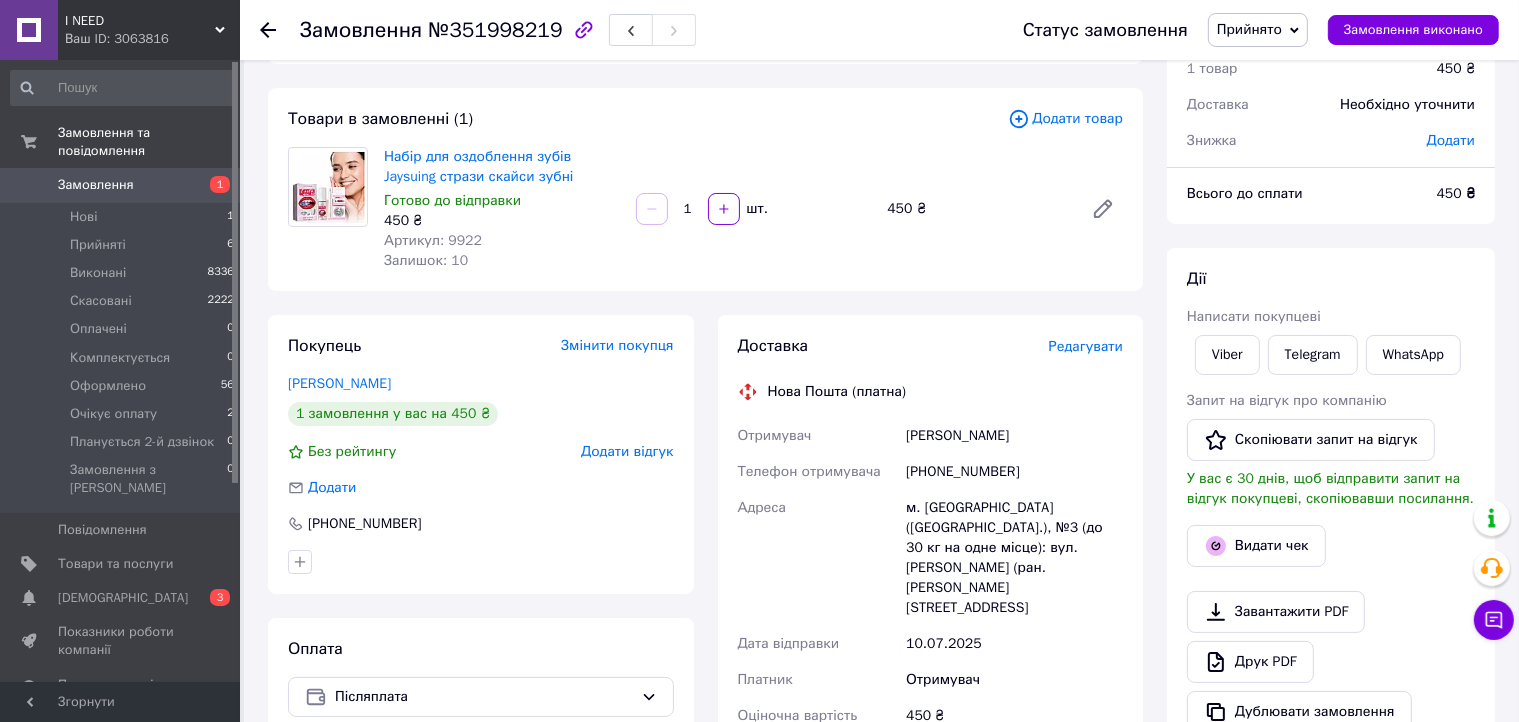 scroll, scrollTop: 200, scrollLeft: 0, axis: vertical 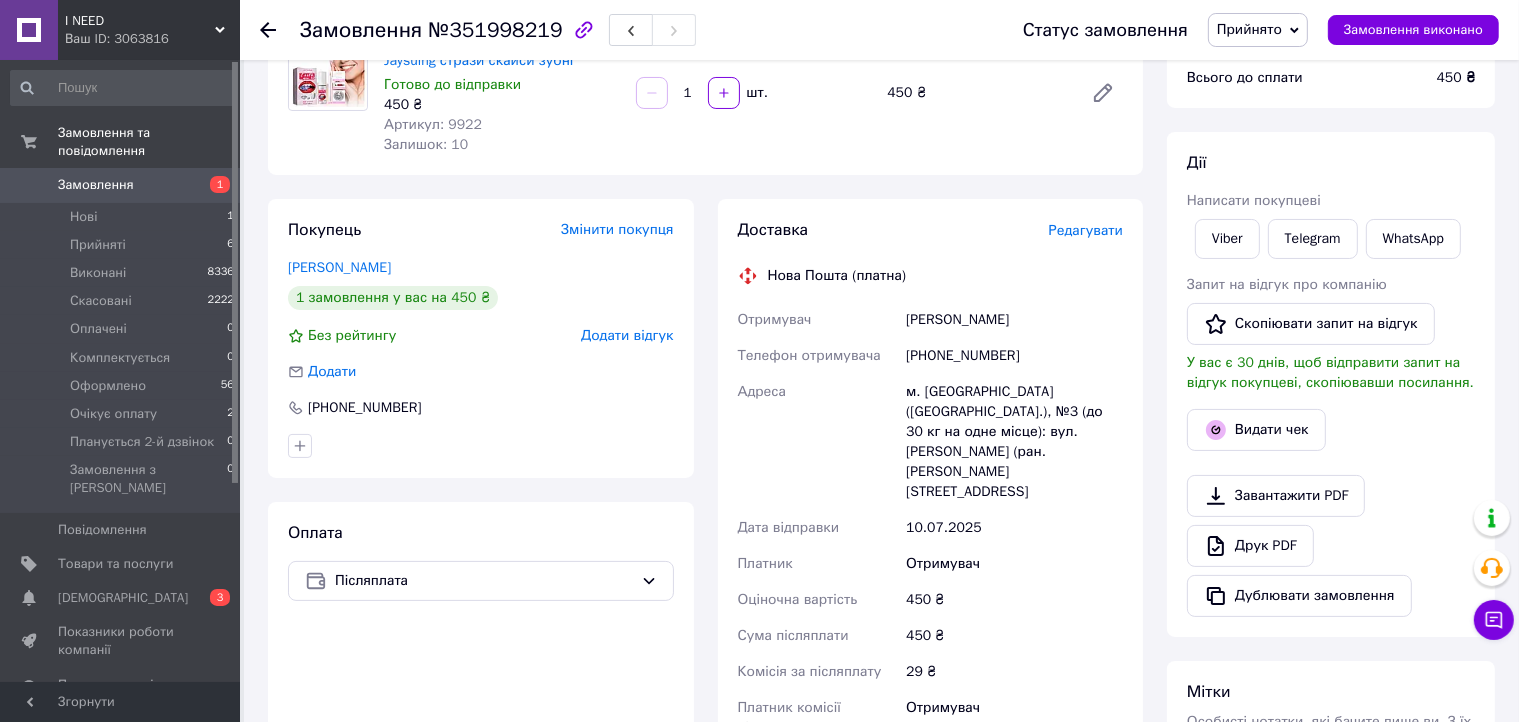 drag, startPoint x: 898, startPoint y: 316, endPoint x: 956, endPoint y: 321, distance: 58.21512 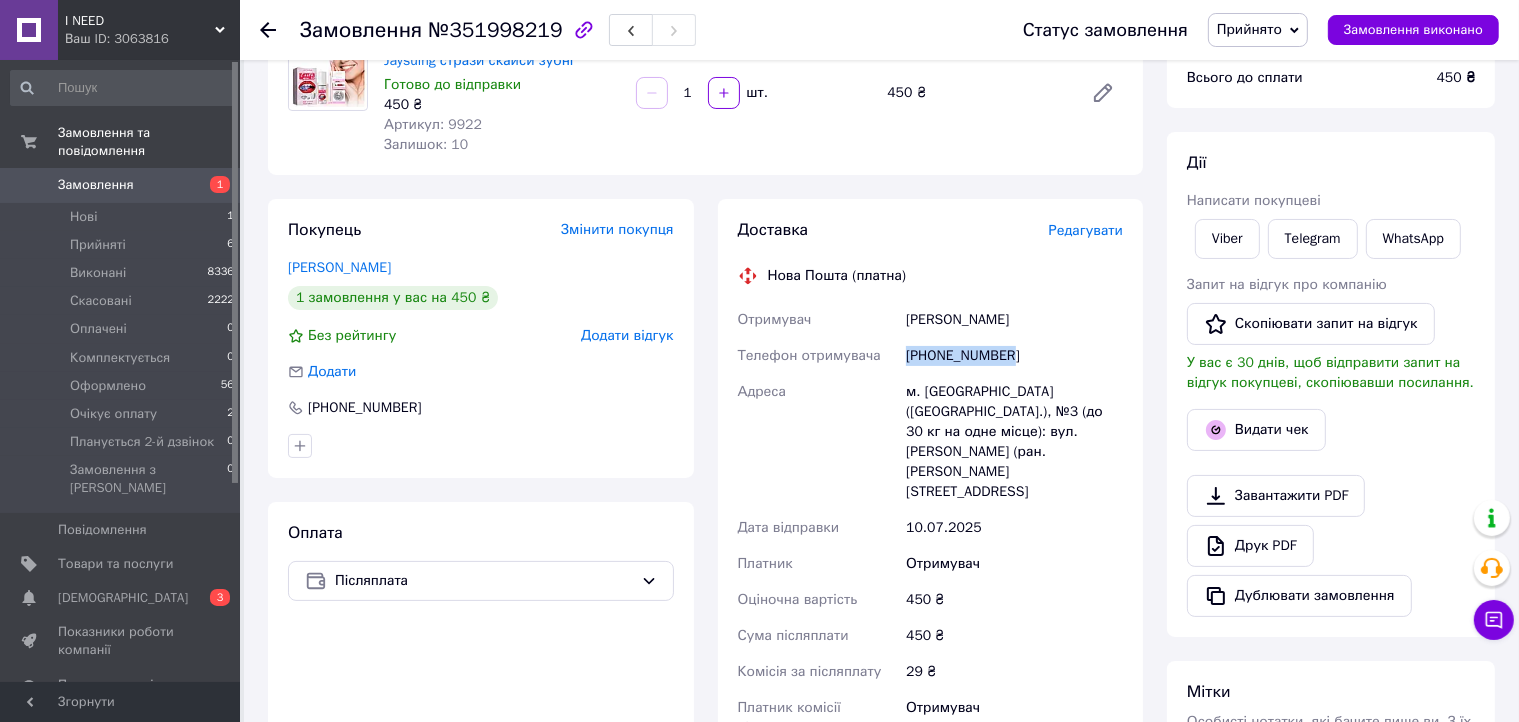 drag, startPoint x: 905, startPoint y: 353, endPoint x: 1046, endPoint y: 361, distance: 141.22676 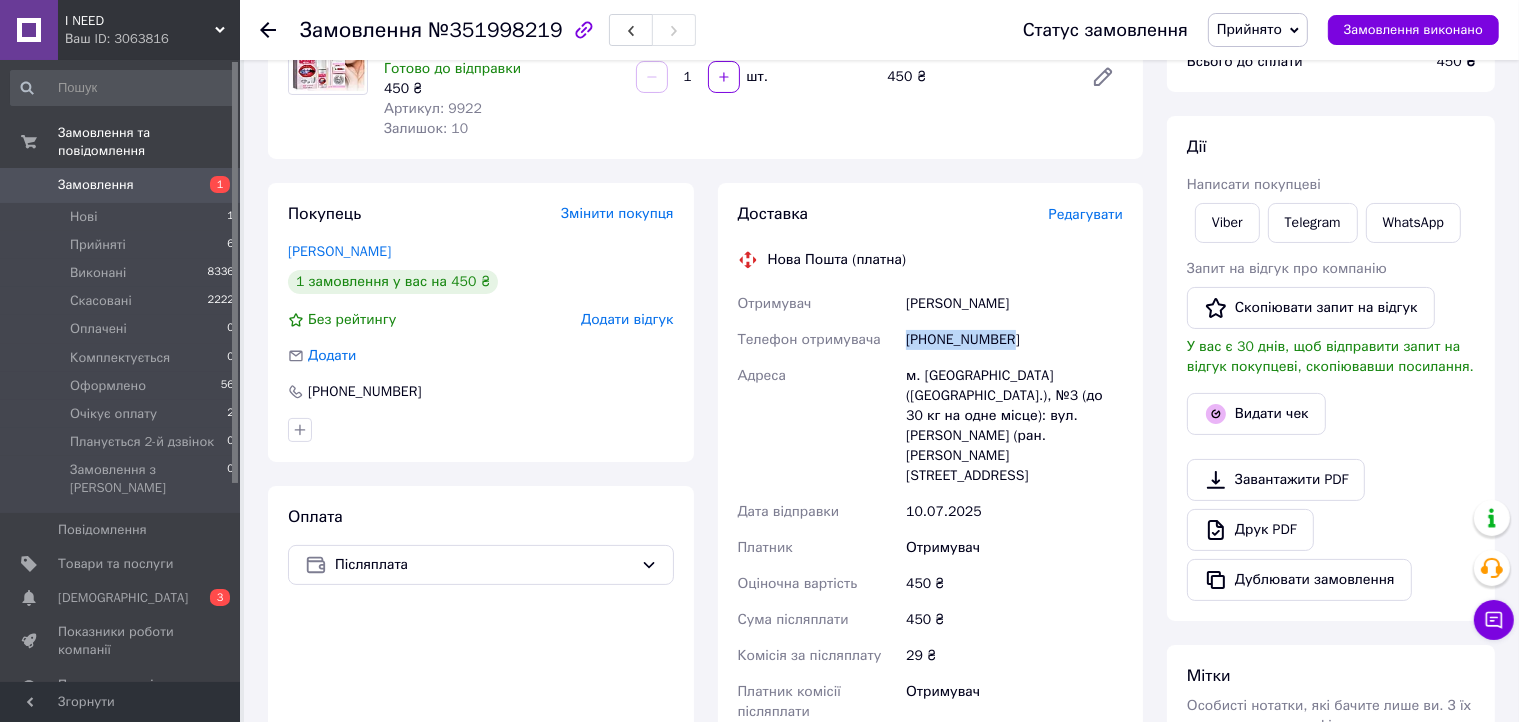 scroll, scrollTop: 500, scrollLeft: 0, axis: vertical 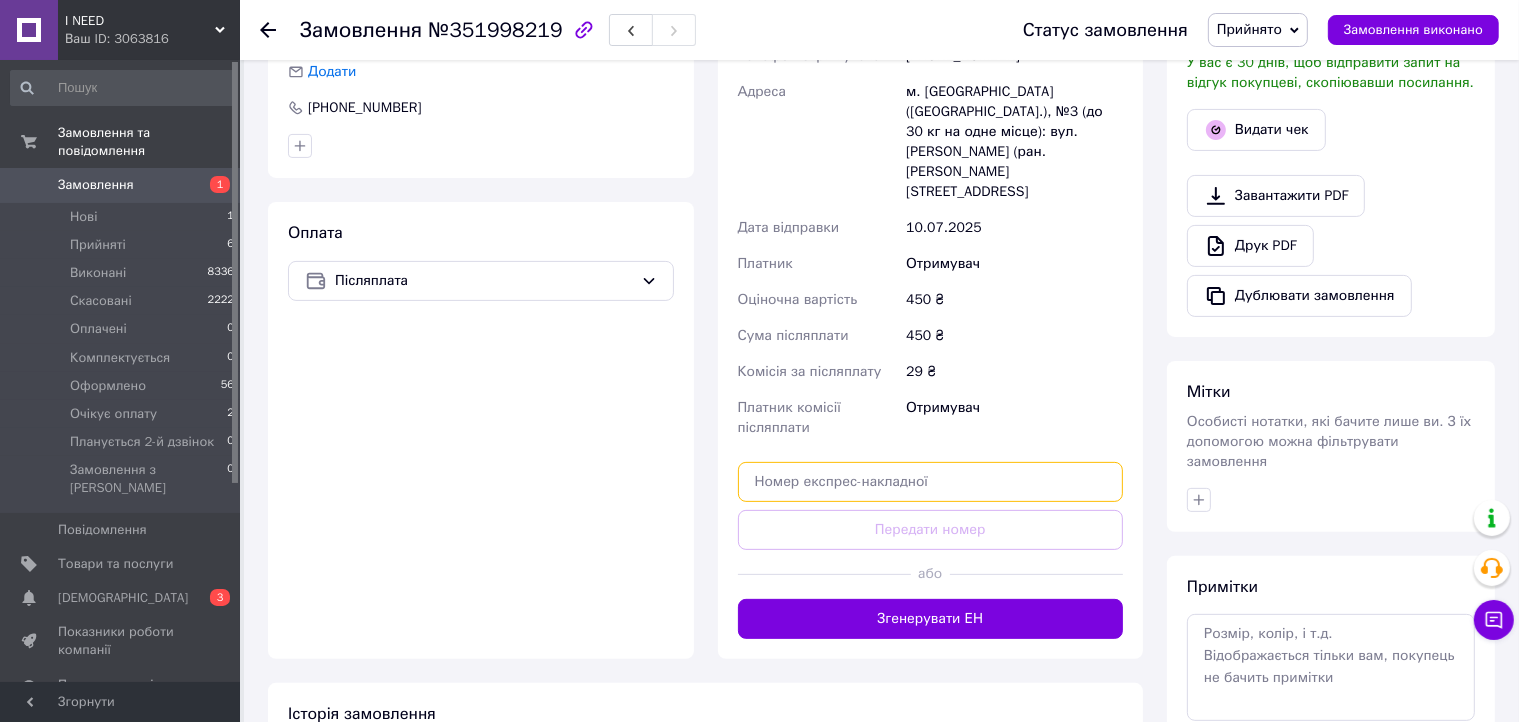 paste on "20451202825711" 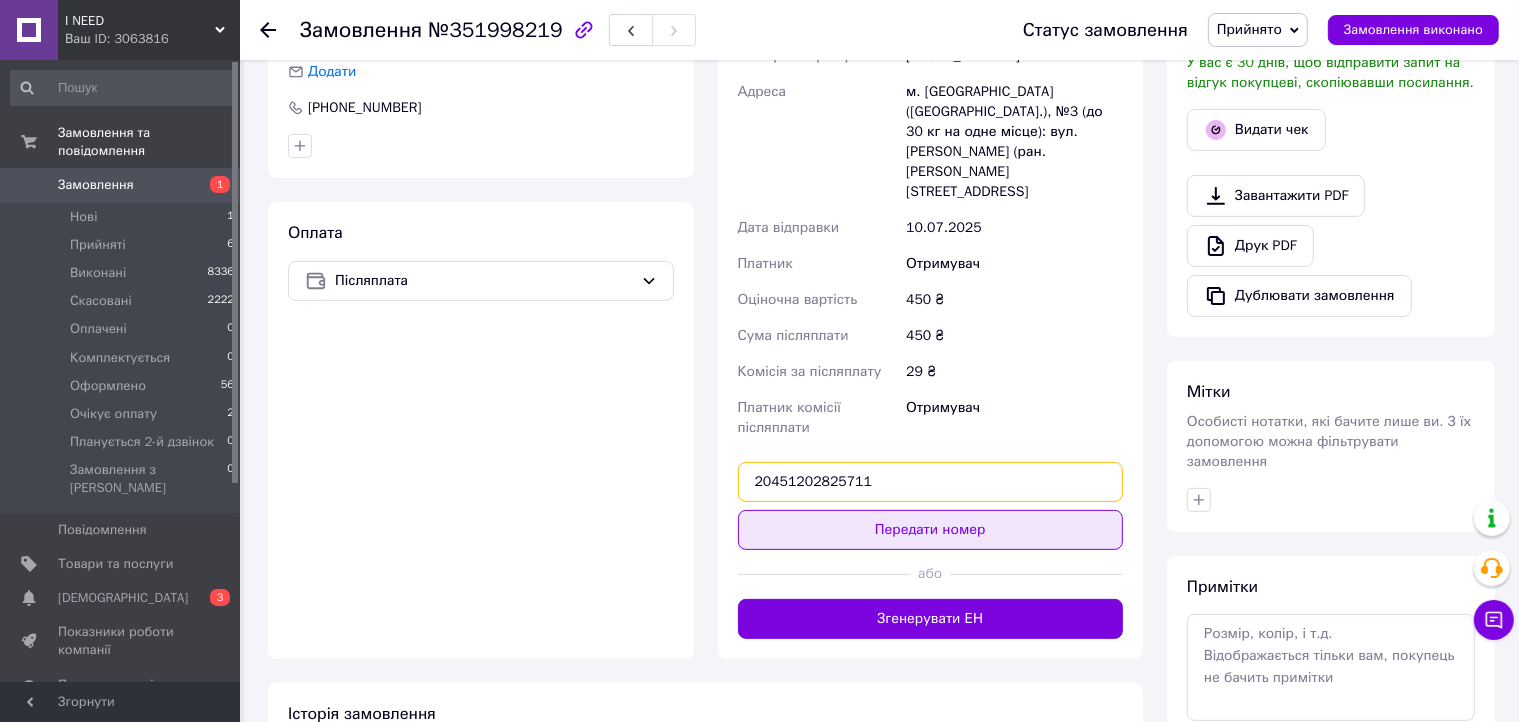 type on "20451202825711" 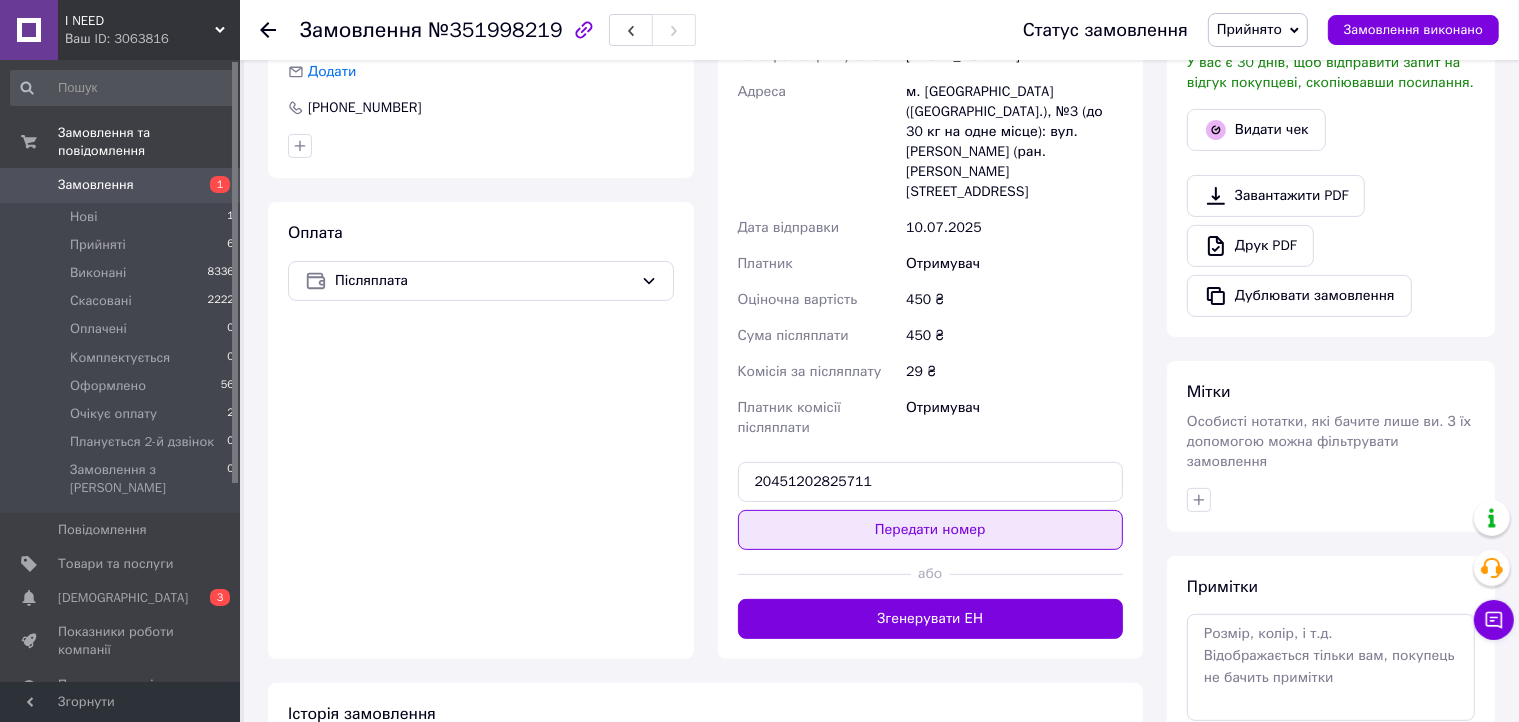 click on "Передати номер" at bounding box center [931, 530] 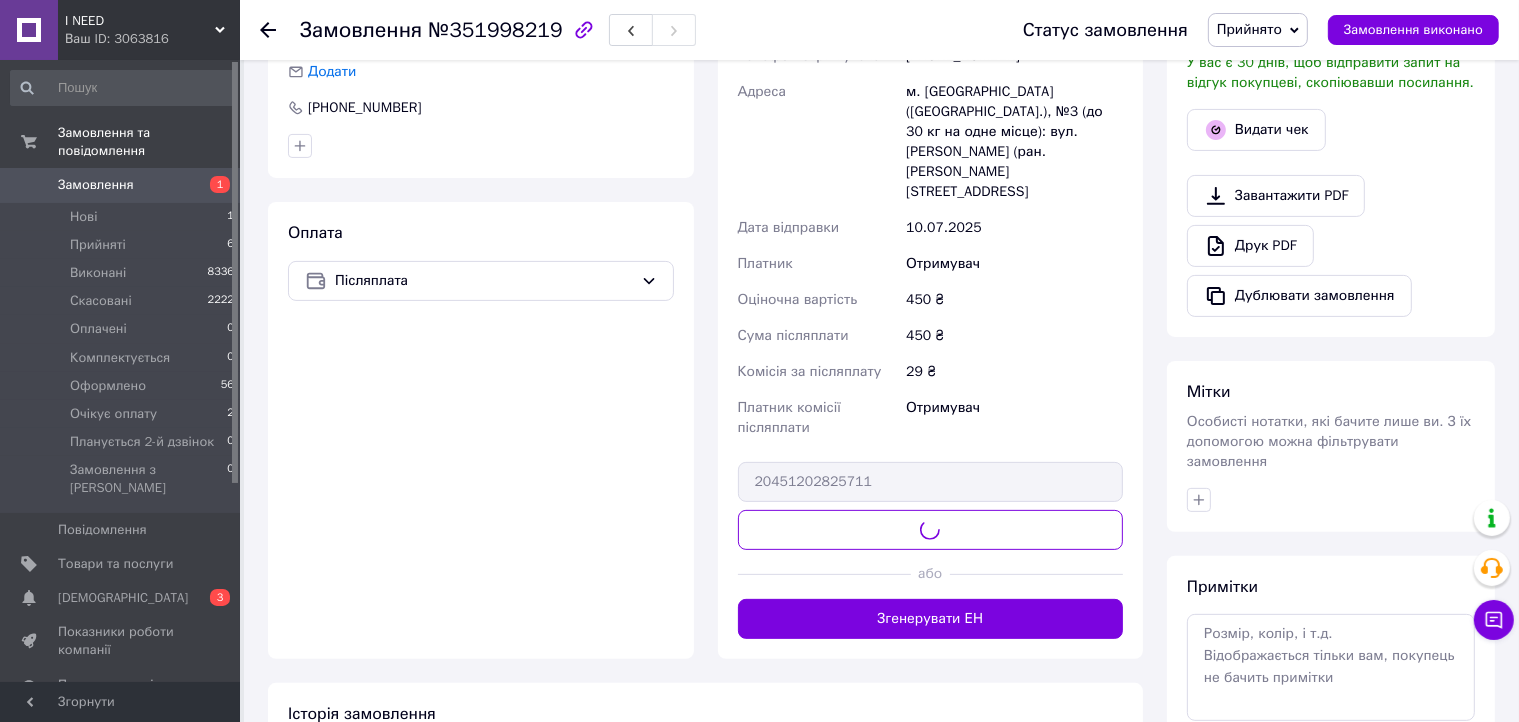 click on "Прийнято" at bounding box center [1249, 29] 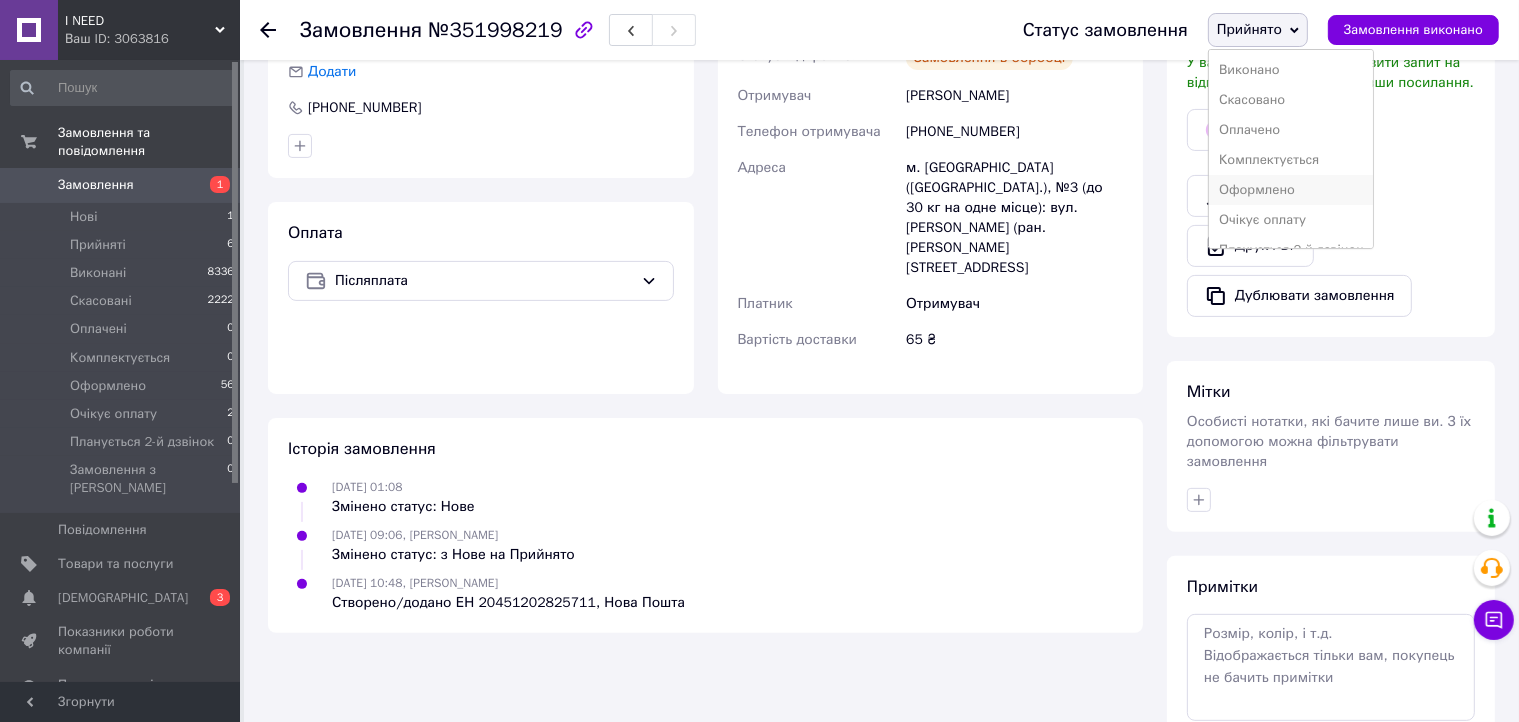 click on "Оформлено" at bounding box center [1291, 190] 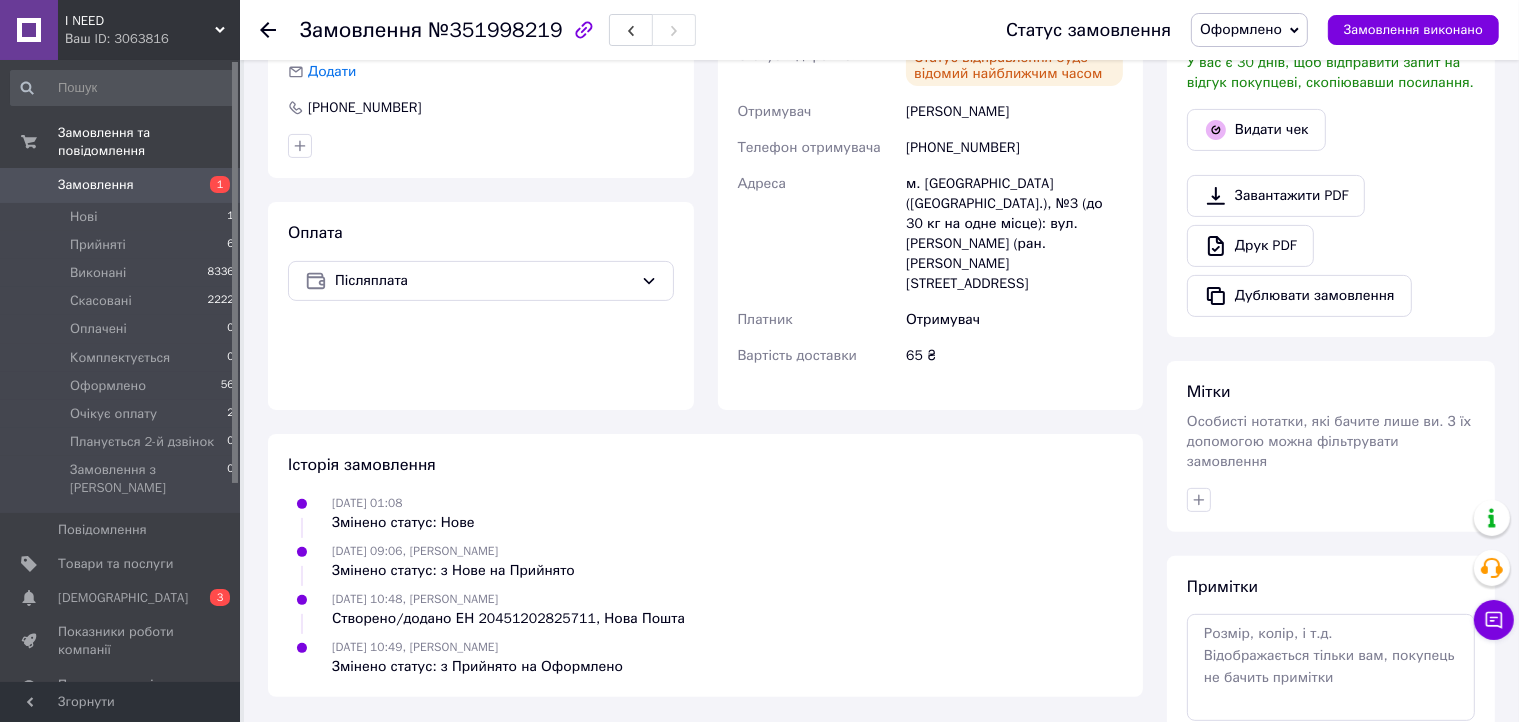 scroll, scrollTop: 100, scrollLeft: 0, axis: vertical 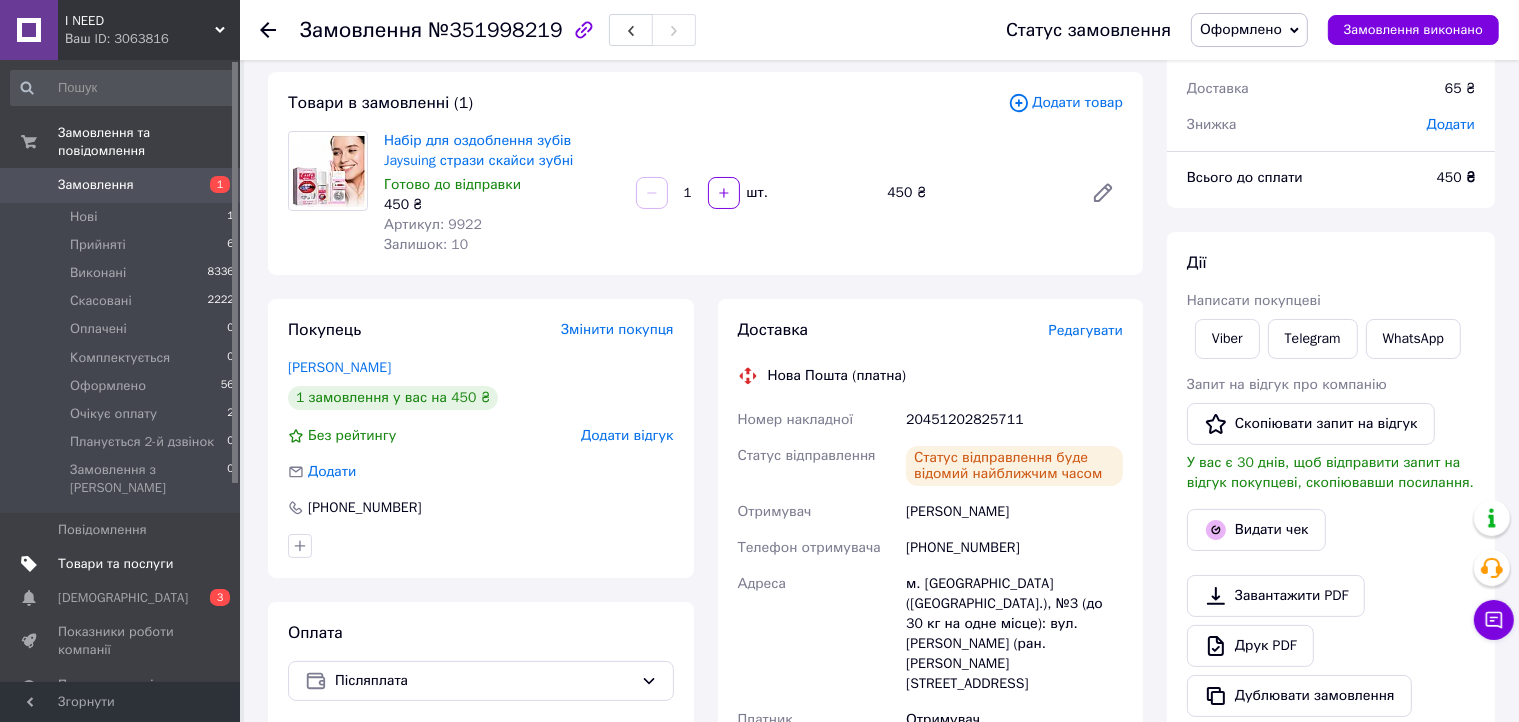 click on "Товари та послуги" at bounding box center (115, 564) 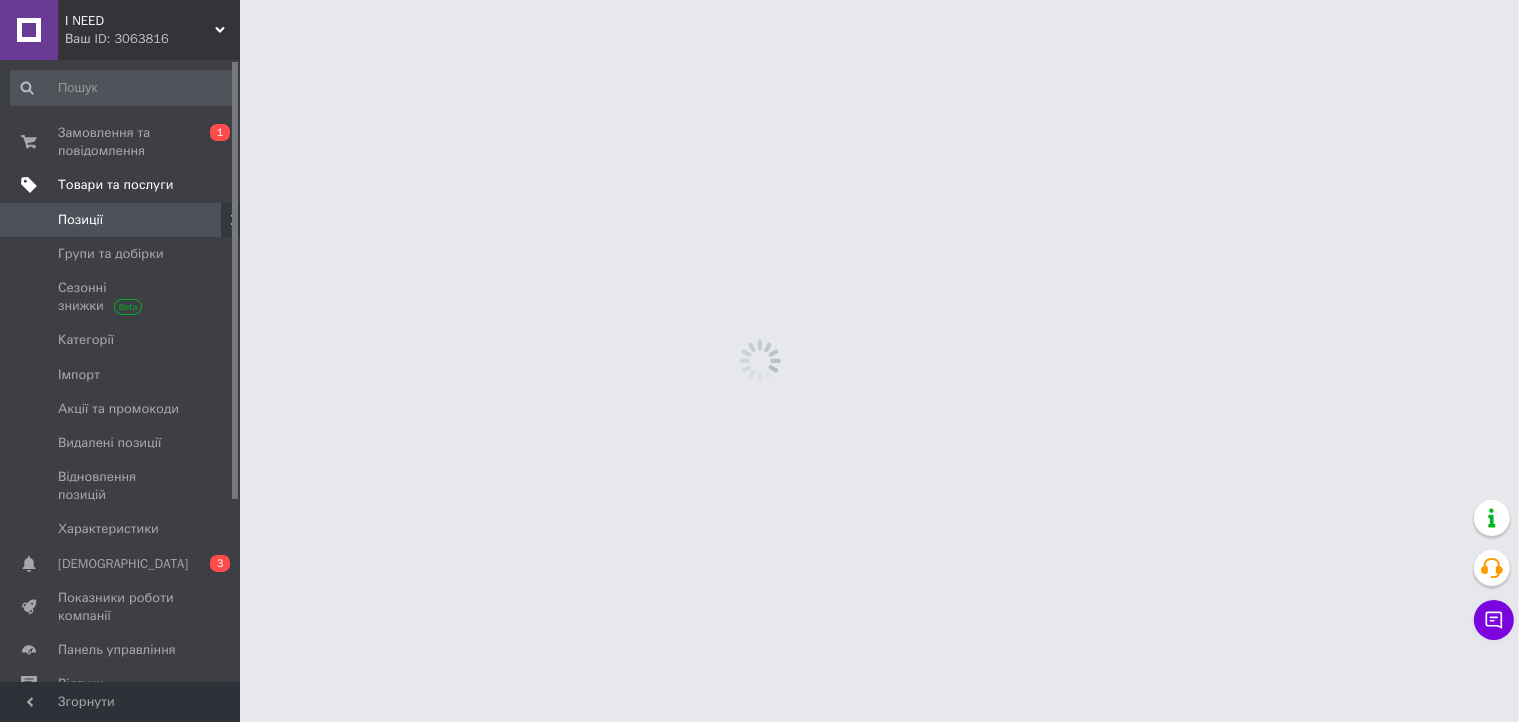 scroll, scrollTop: 0, scrollLeft: 0, axis: both 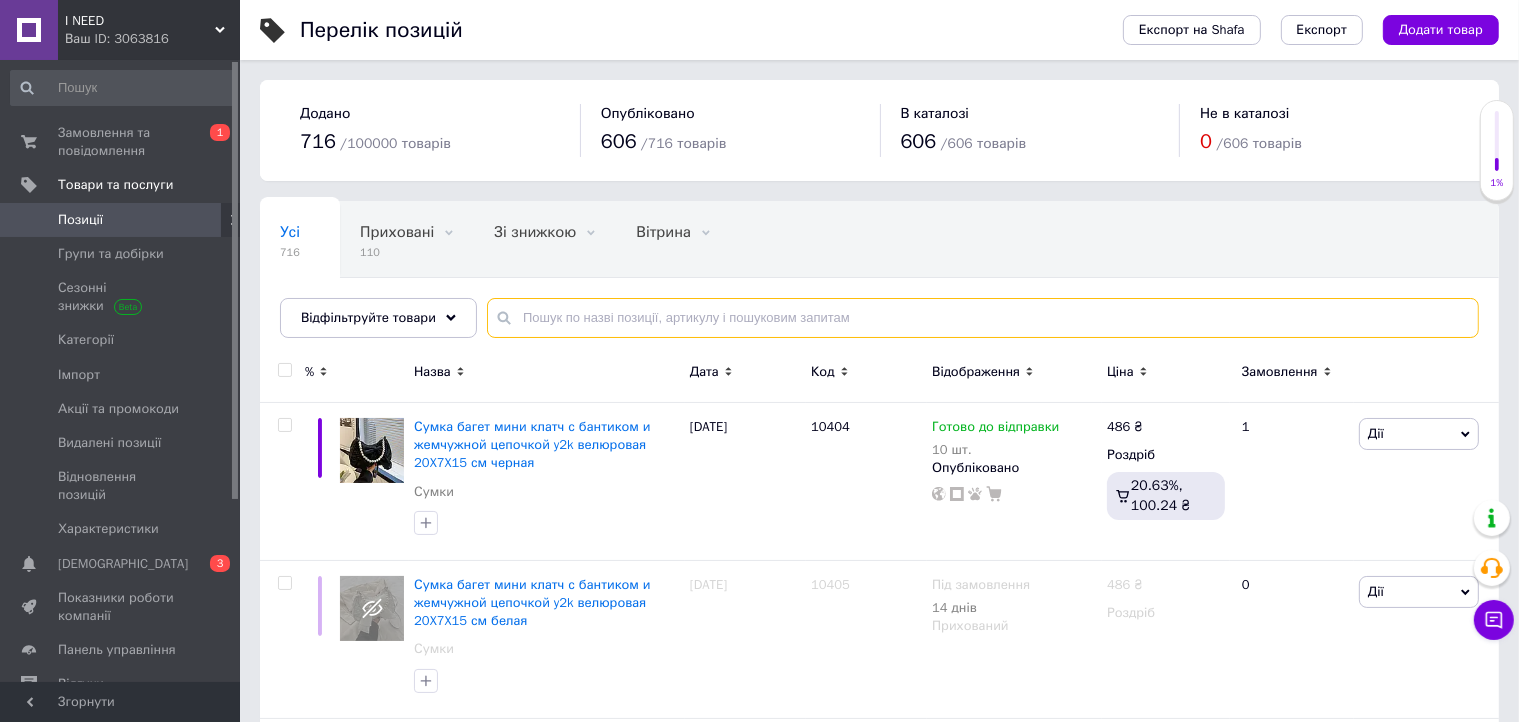 click at bounding box center (983, 318) 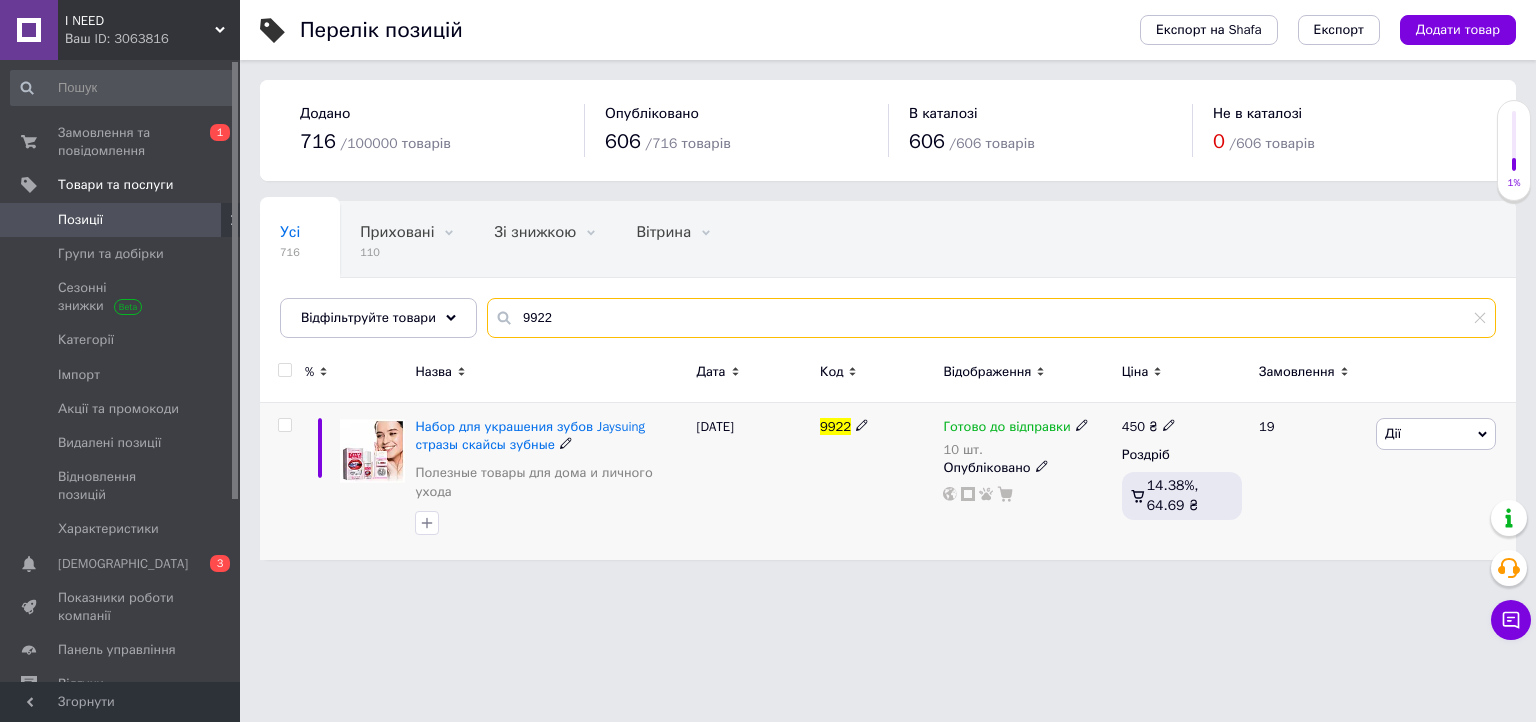 type on "9922" 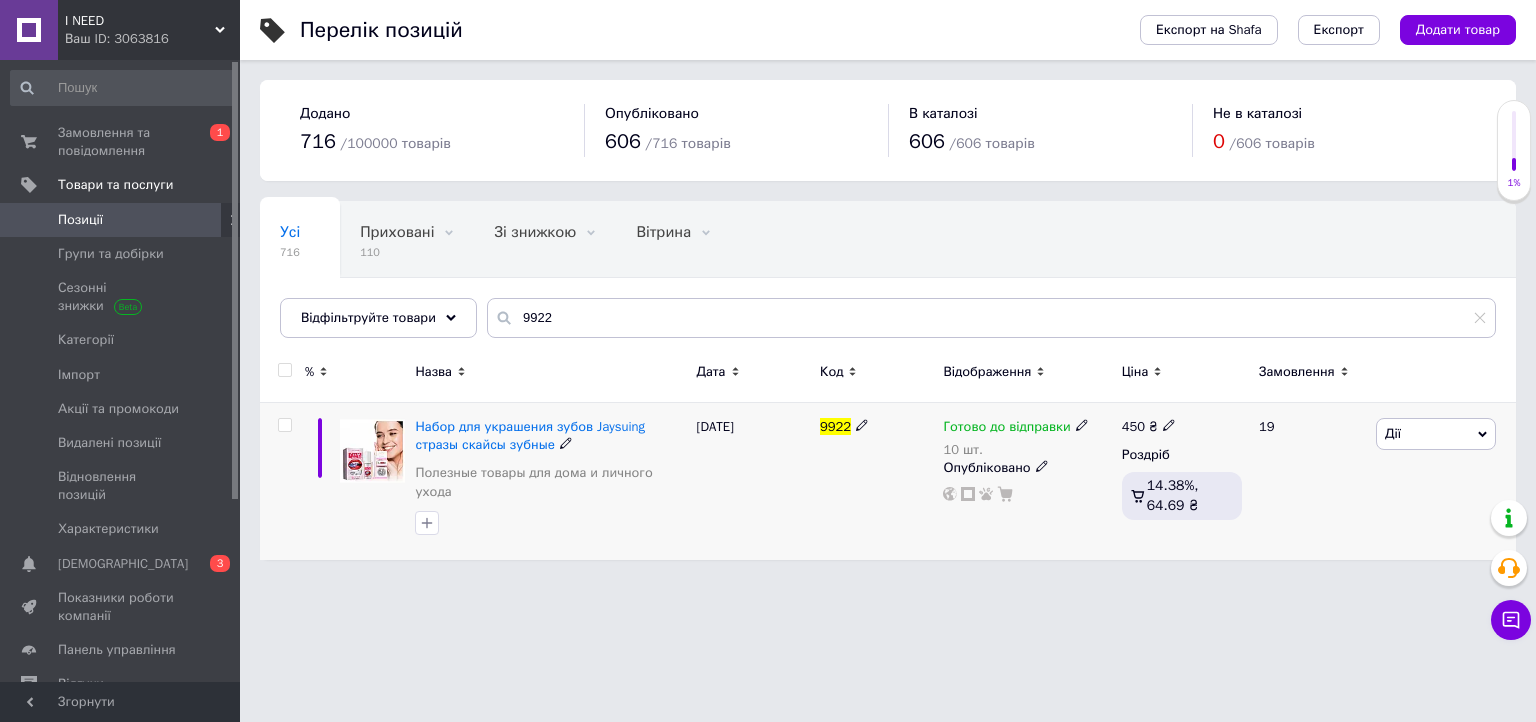 click 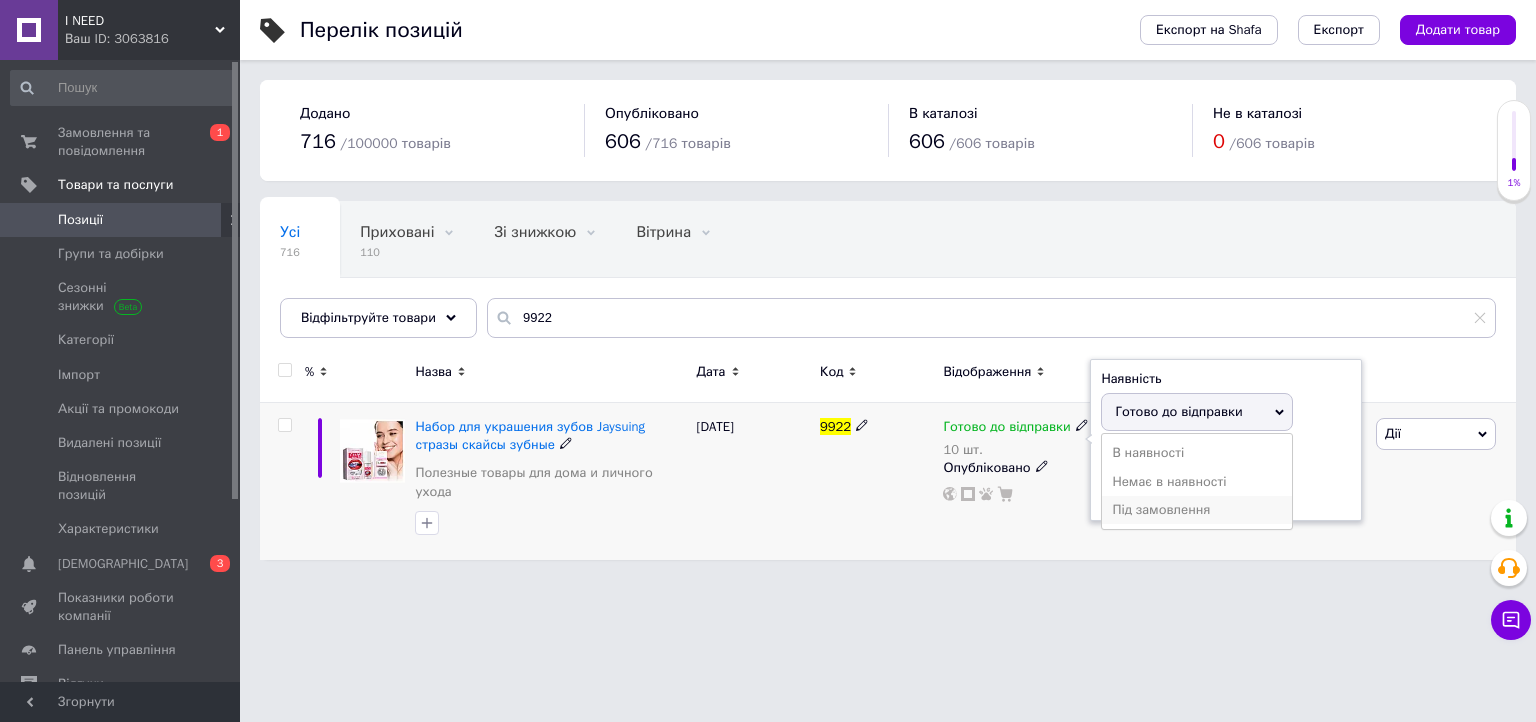 click on "Під замовлення" at bounding box center [1197, 510] 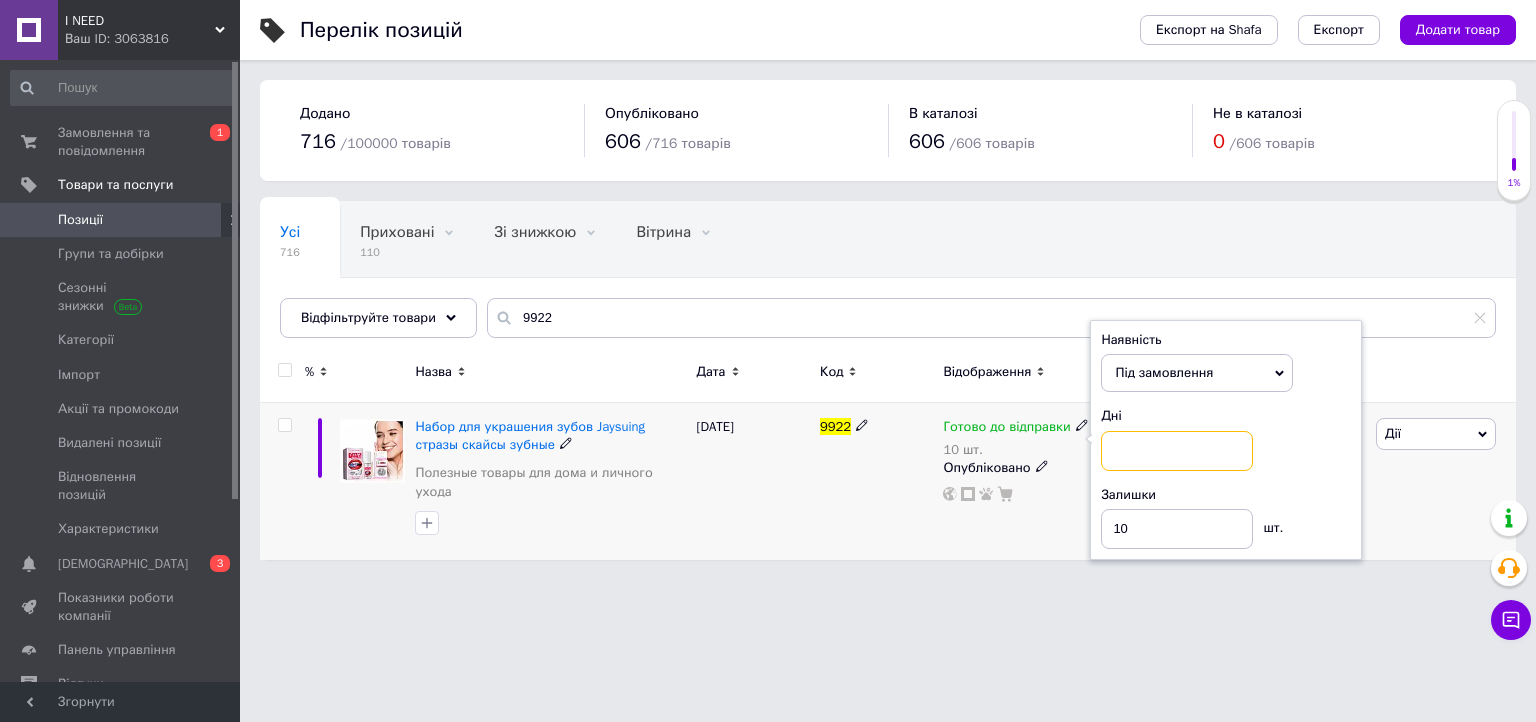 click at bounding box center (1177, 451) 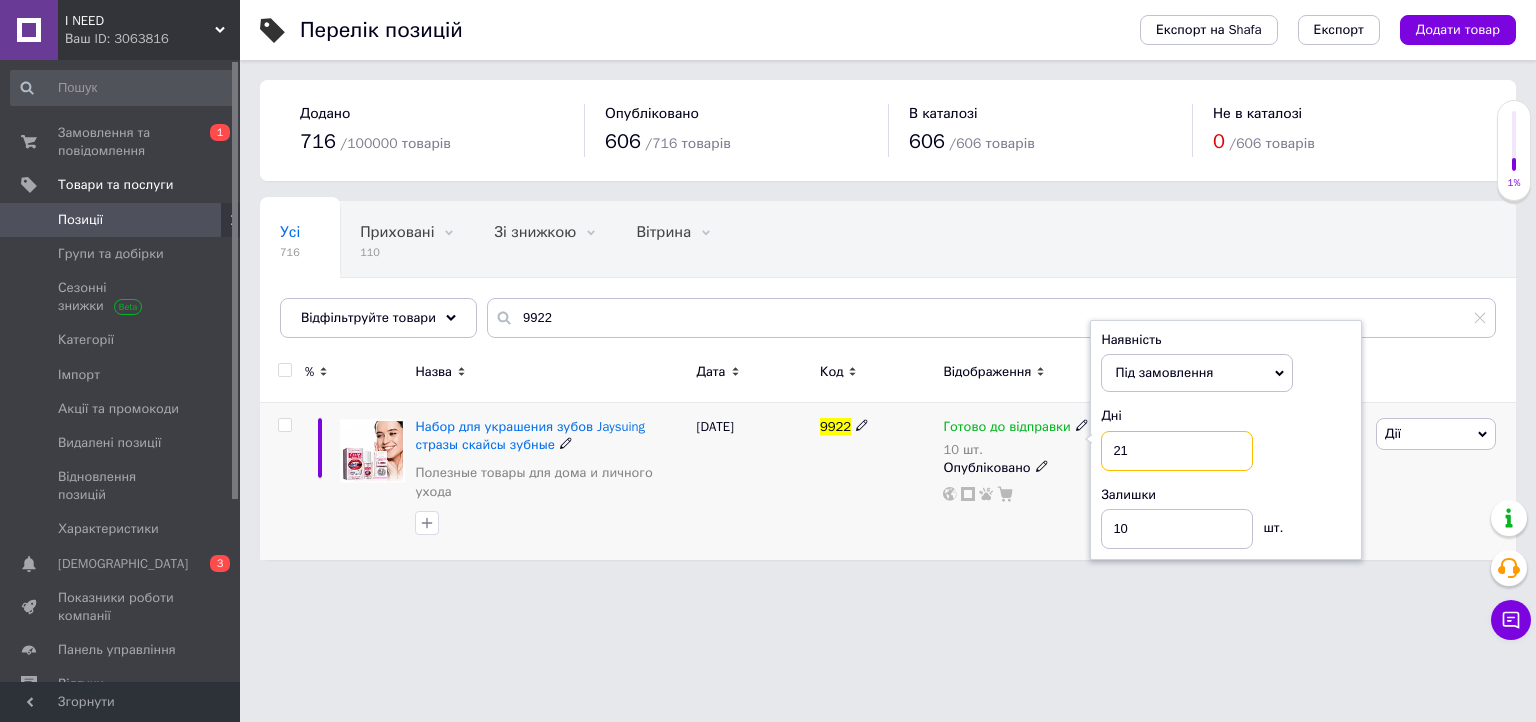 type on "21" 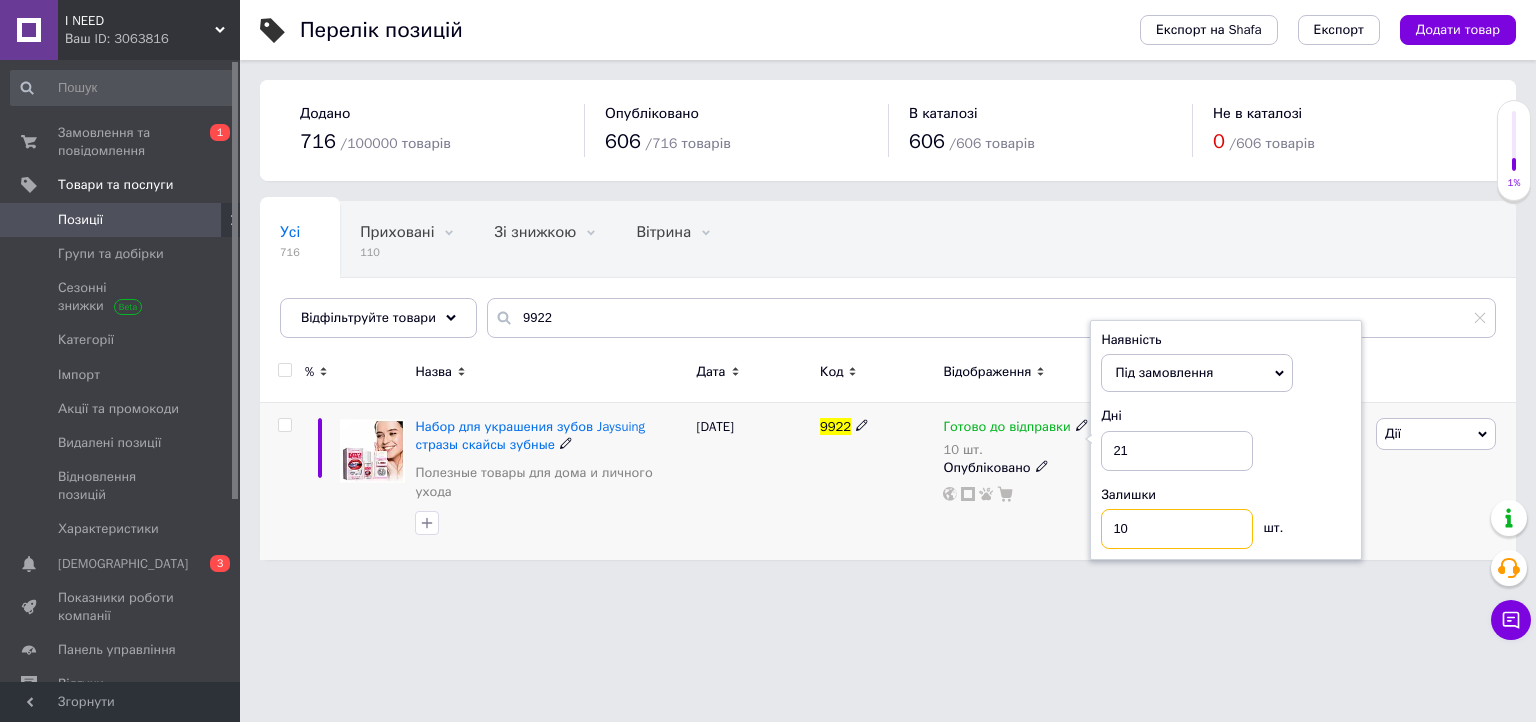 click on "10" at bounding box center (1177, 529) 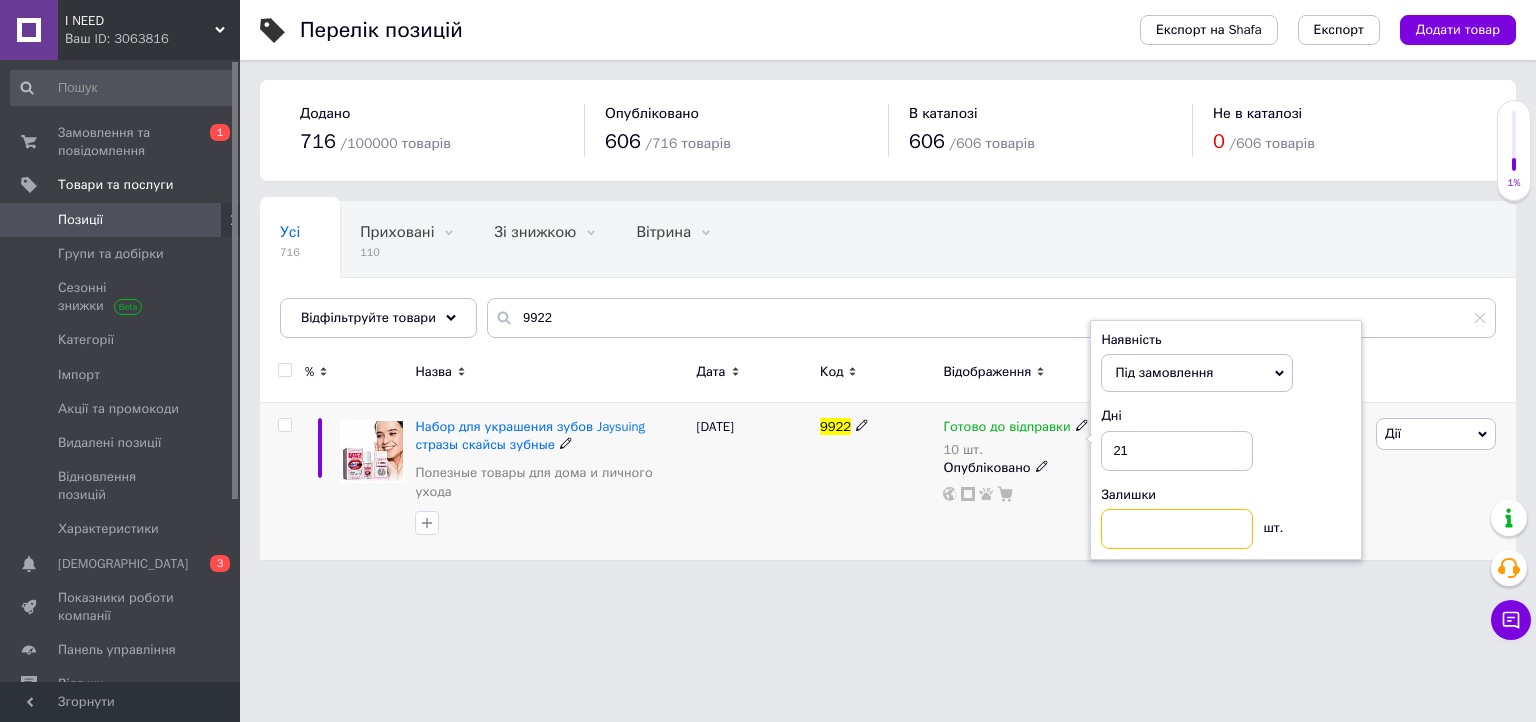 type 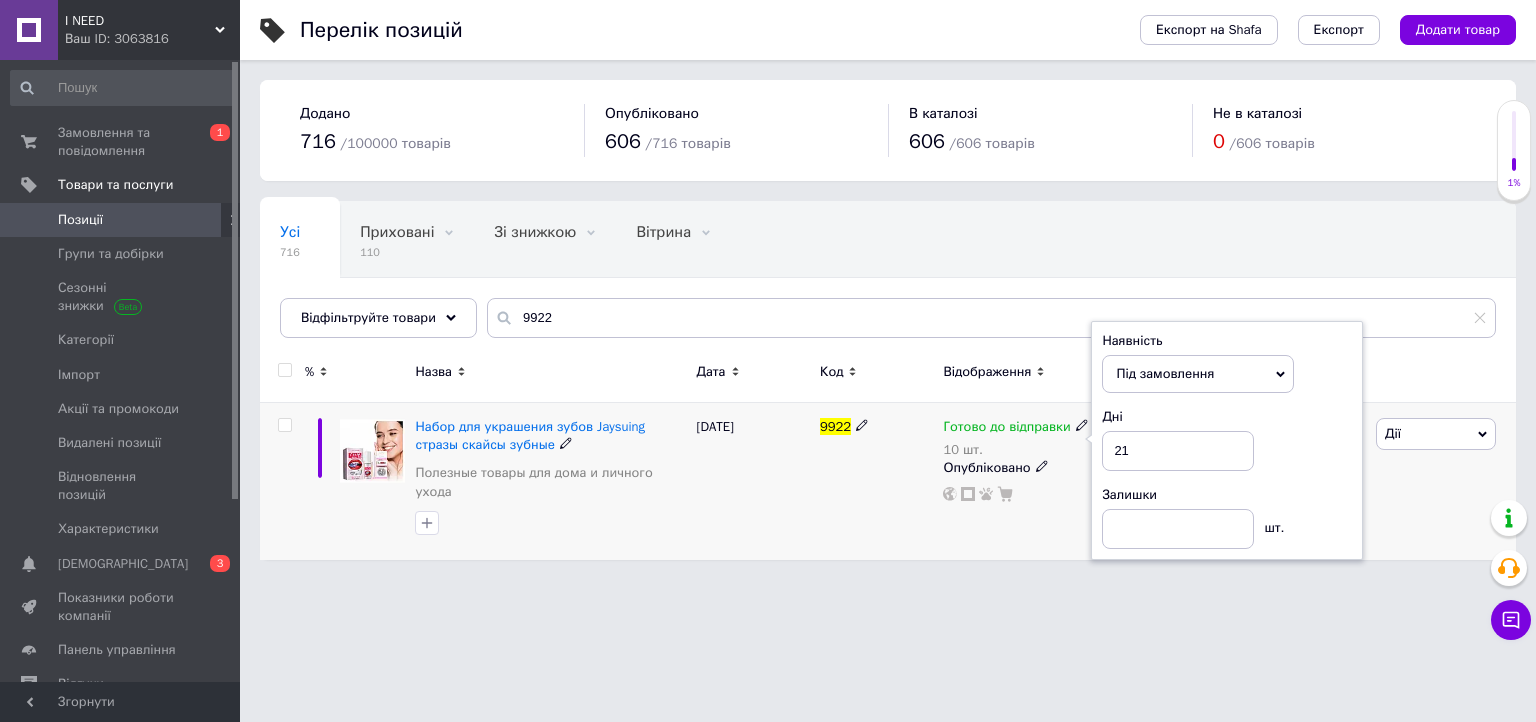 click on "Дії" at bounding box center (1436, 434) 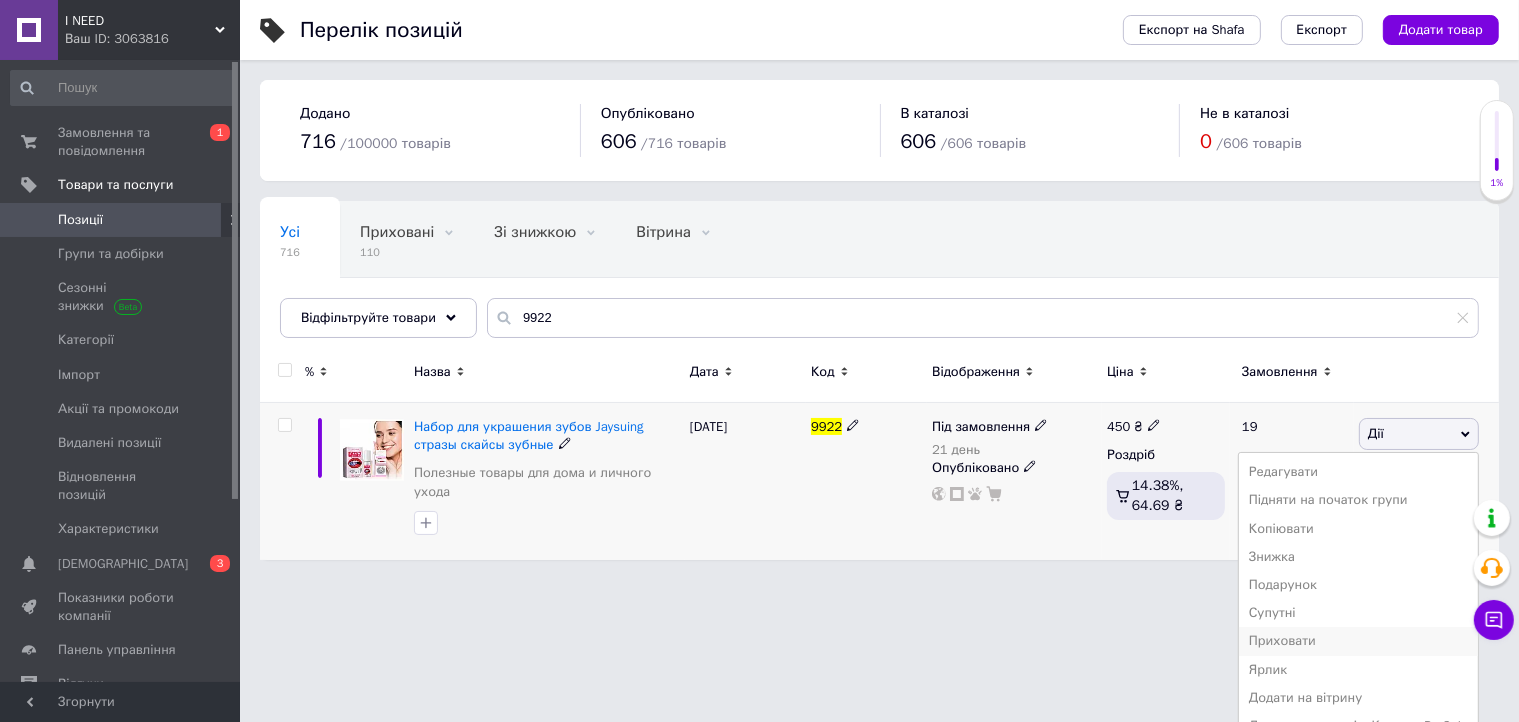click on "Приховати" at bounding box center (1358, 641) 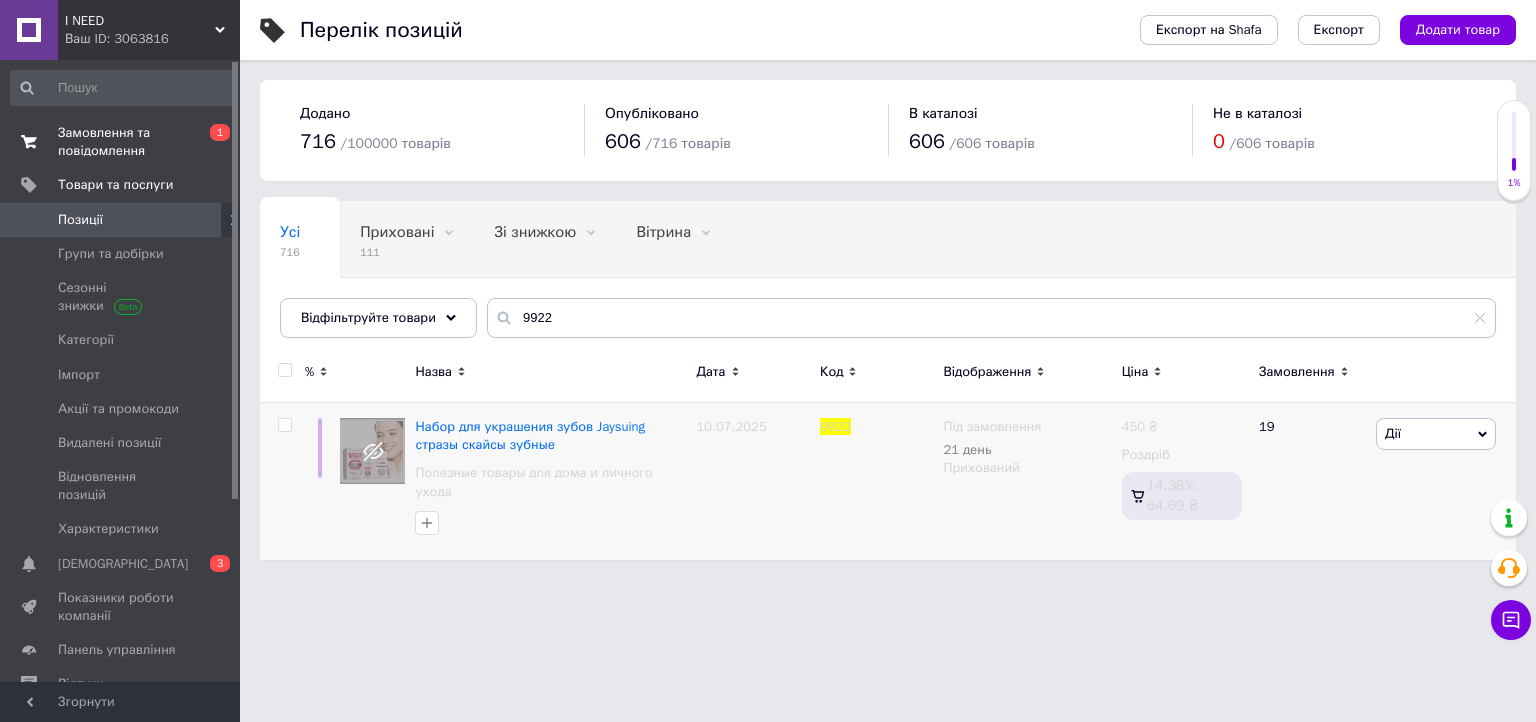 click on "Замовлення та повідомлення" at bounding box center [121, 142] 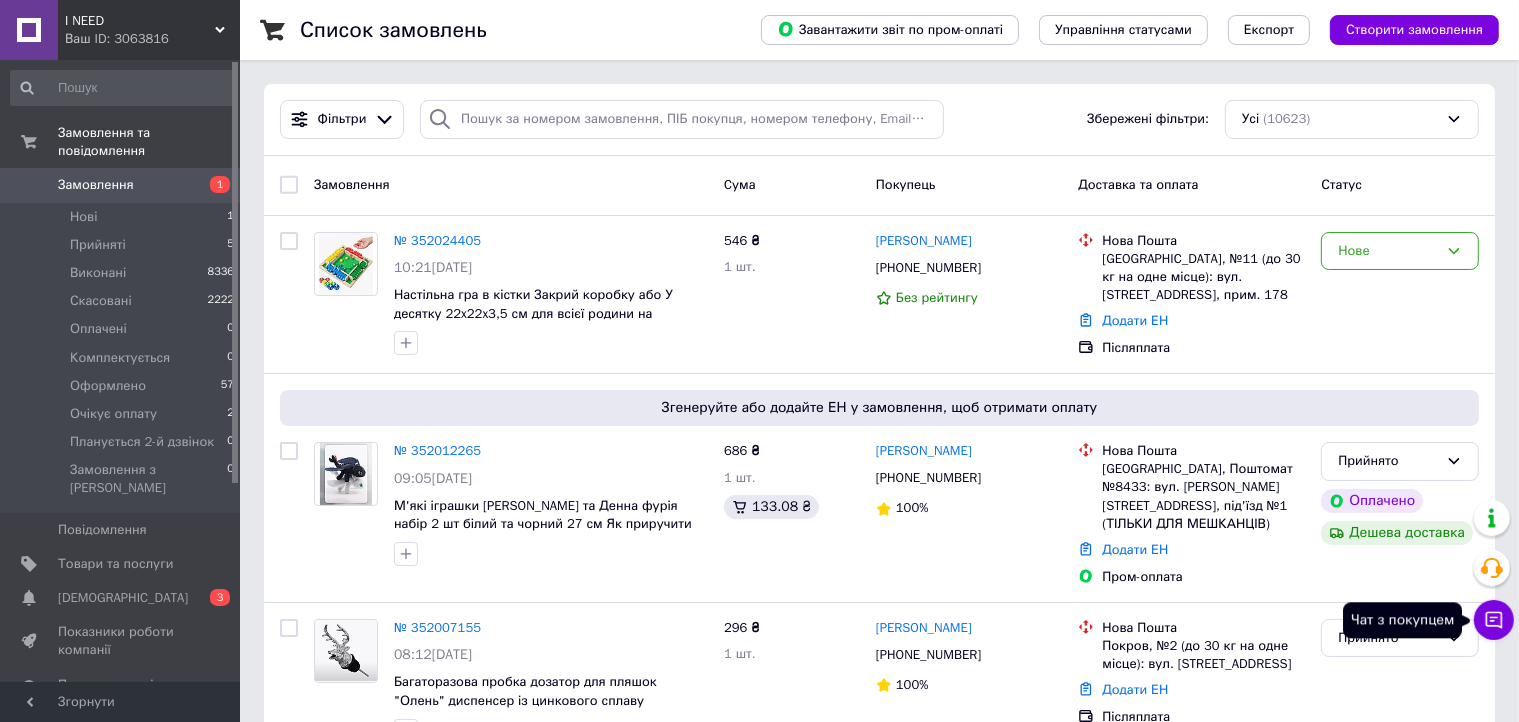 click 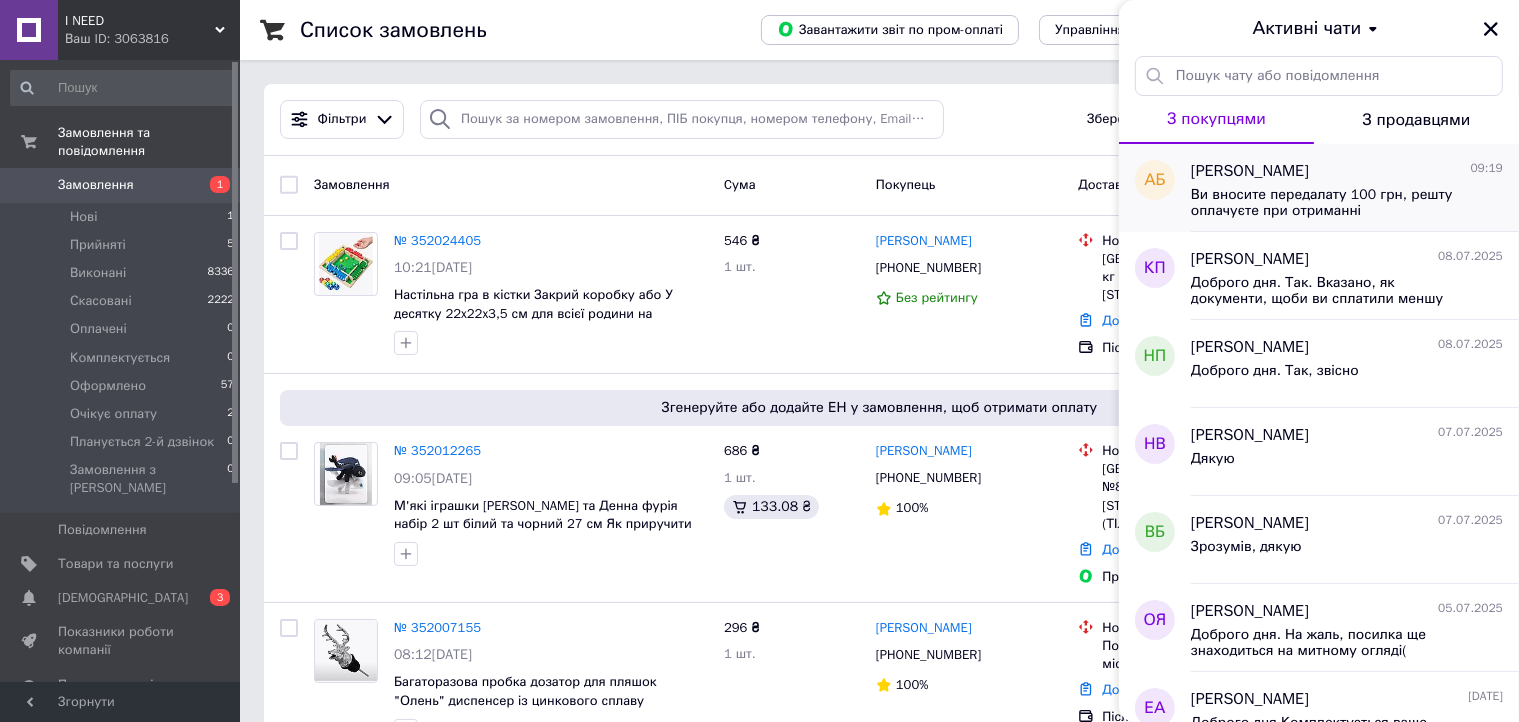 click on "Ви вносите передалату 100 грн, решту оплачуєте при отриманні" at bounding box center [1333, 203] 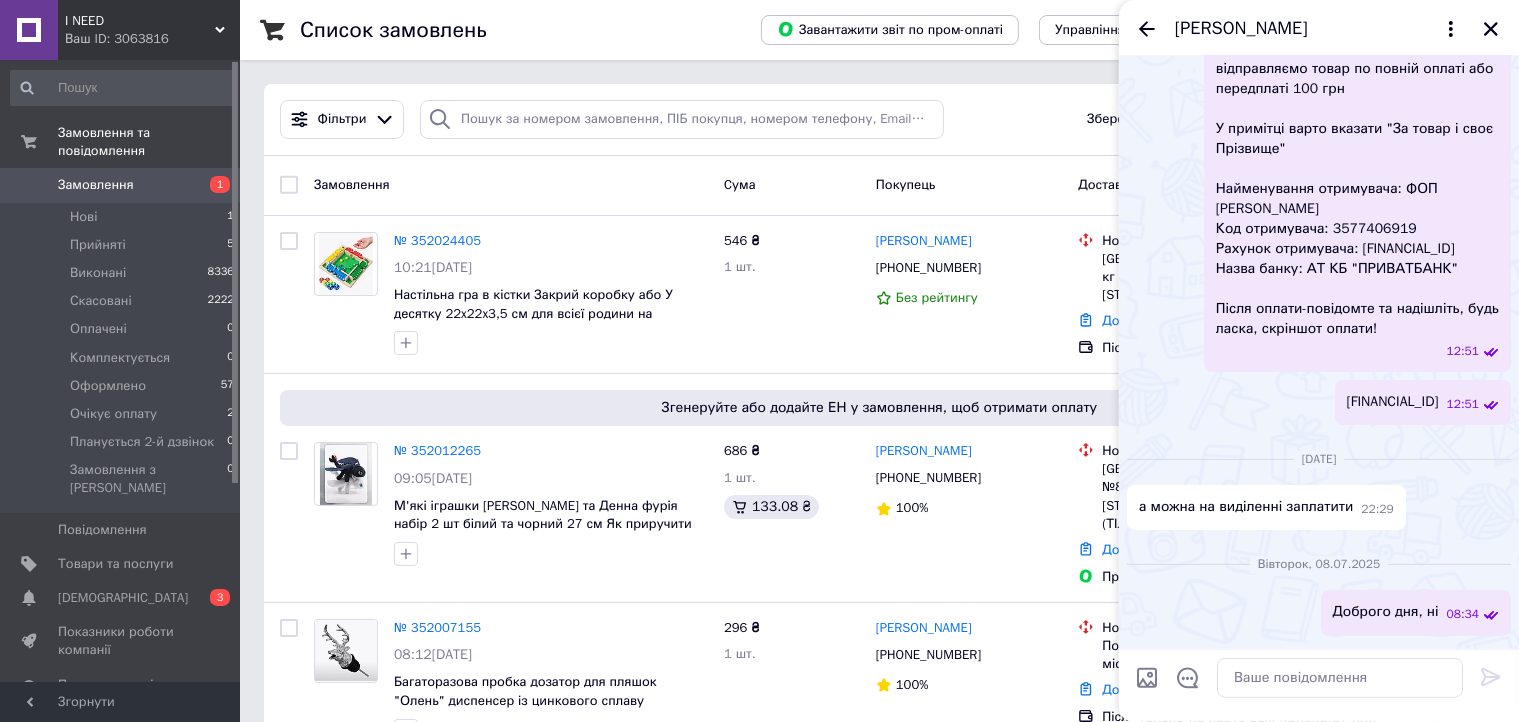 scroll, scrollTop: 737, scrollLeft: 0, axis: vertical 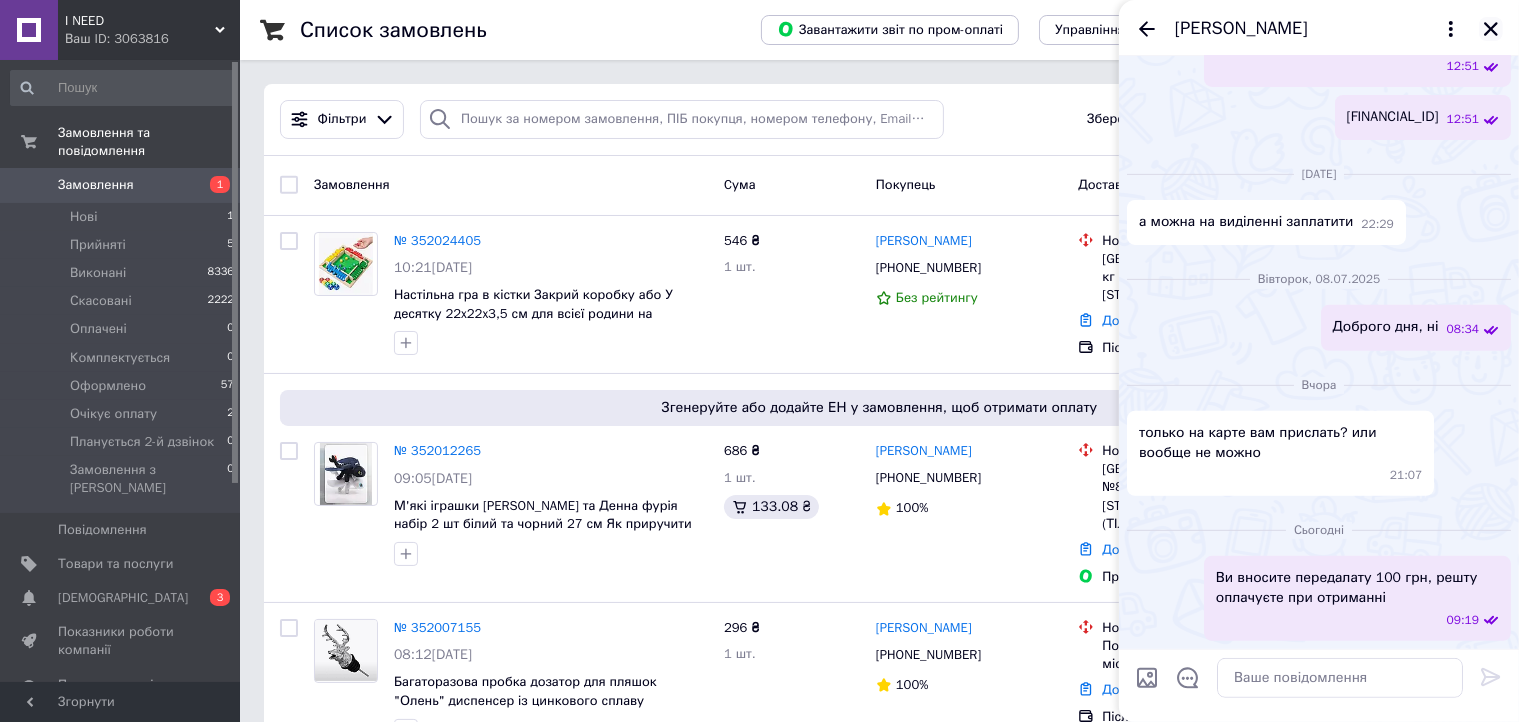 click 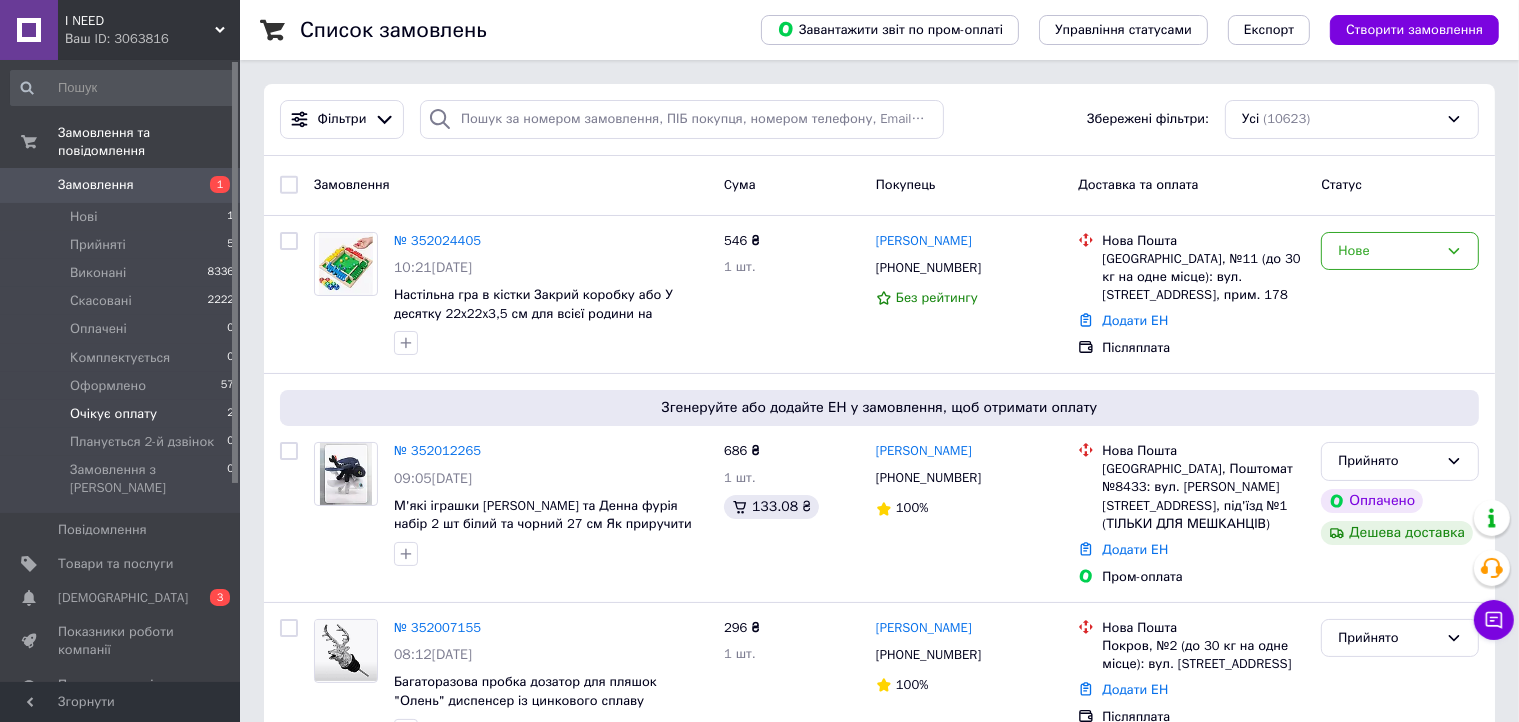 click on "Очікує оплату" at bounding box center [113, 414] 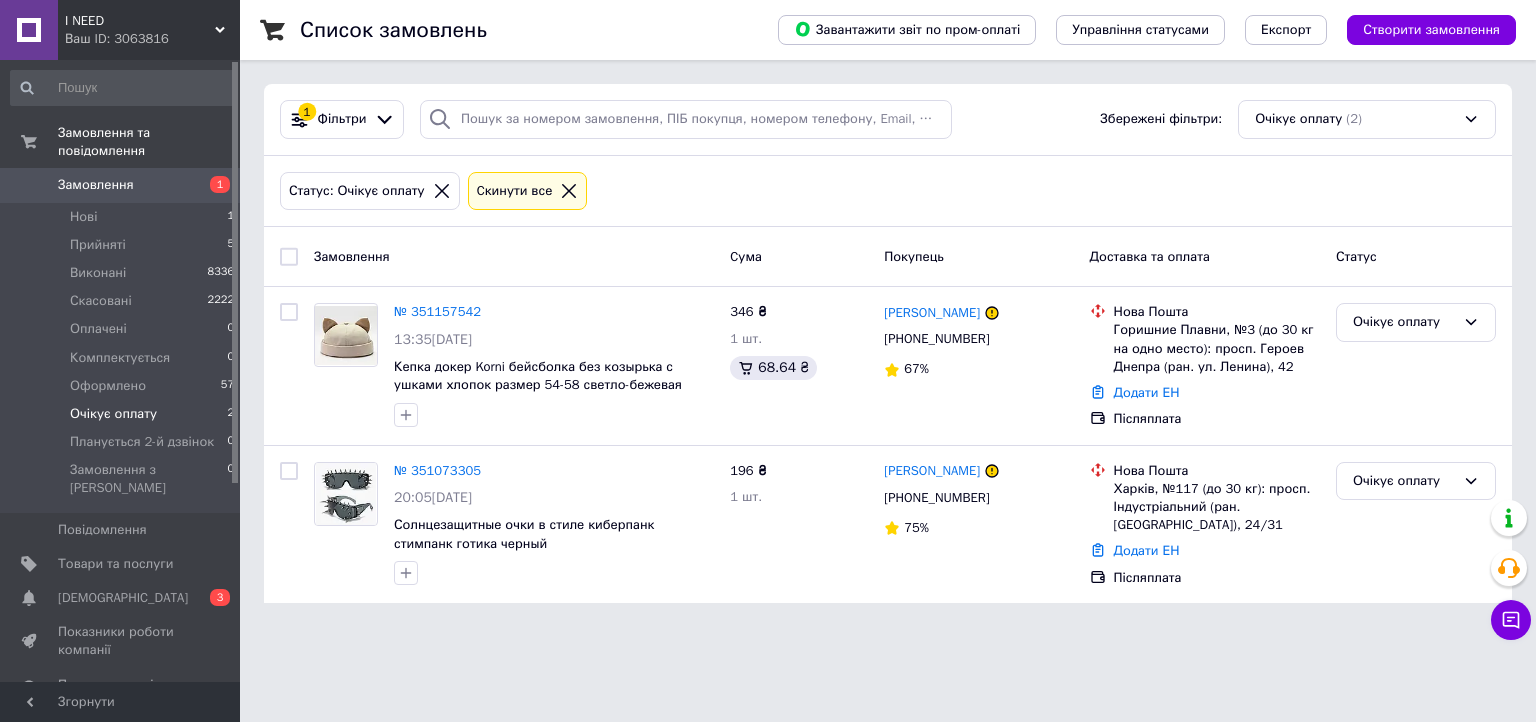 click on "Замовлення" at bounding box center [121, 185] 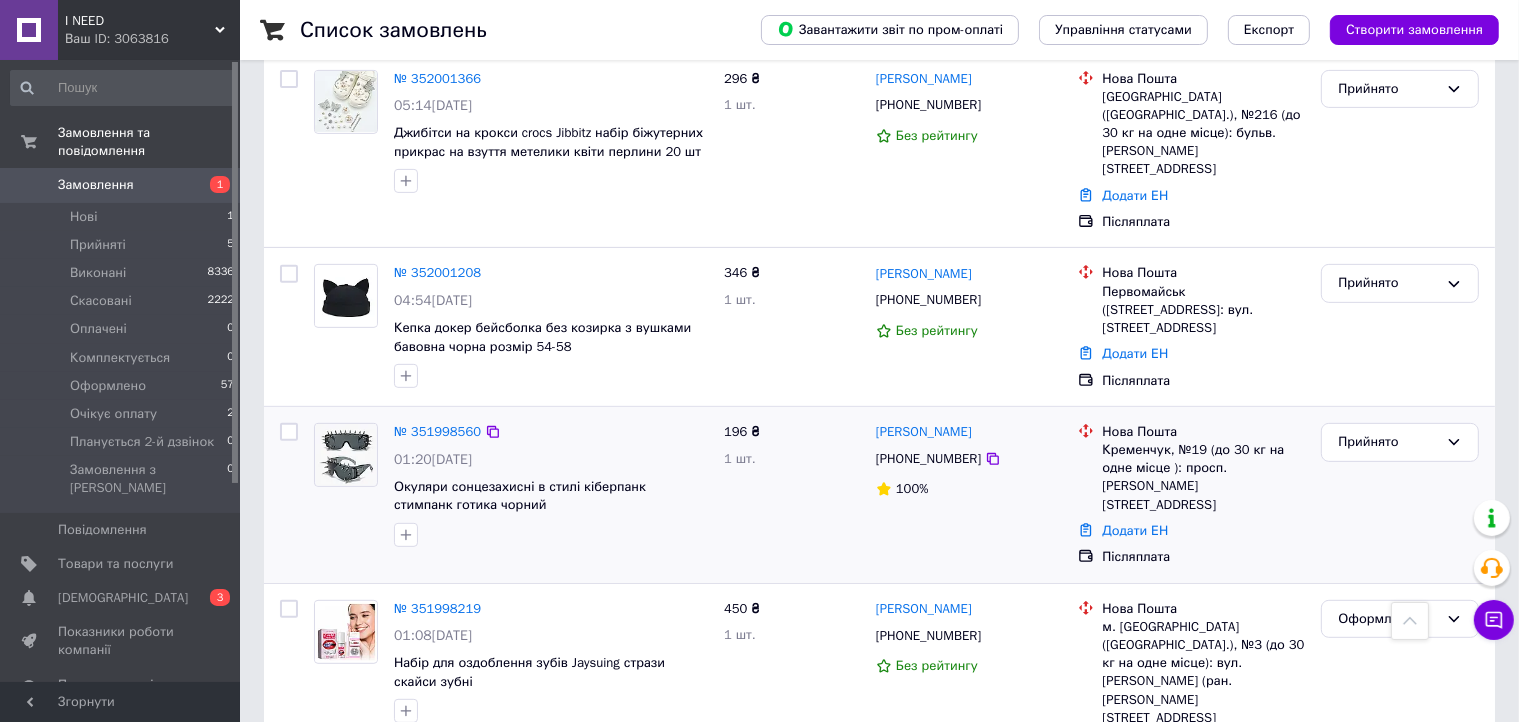 scroll, scrollTop: 700, scrollLeft: 0, axis: vertical 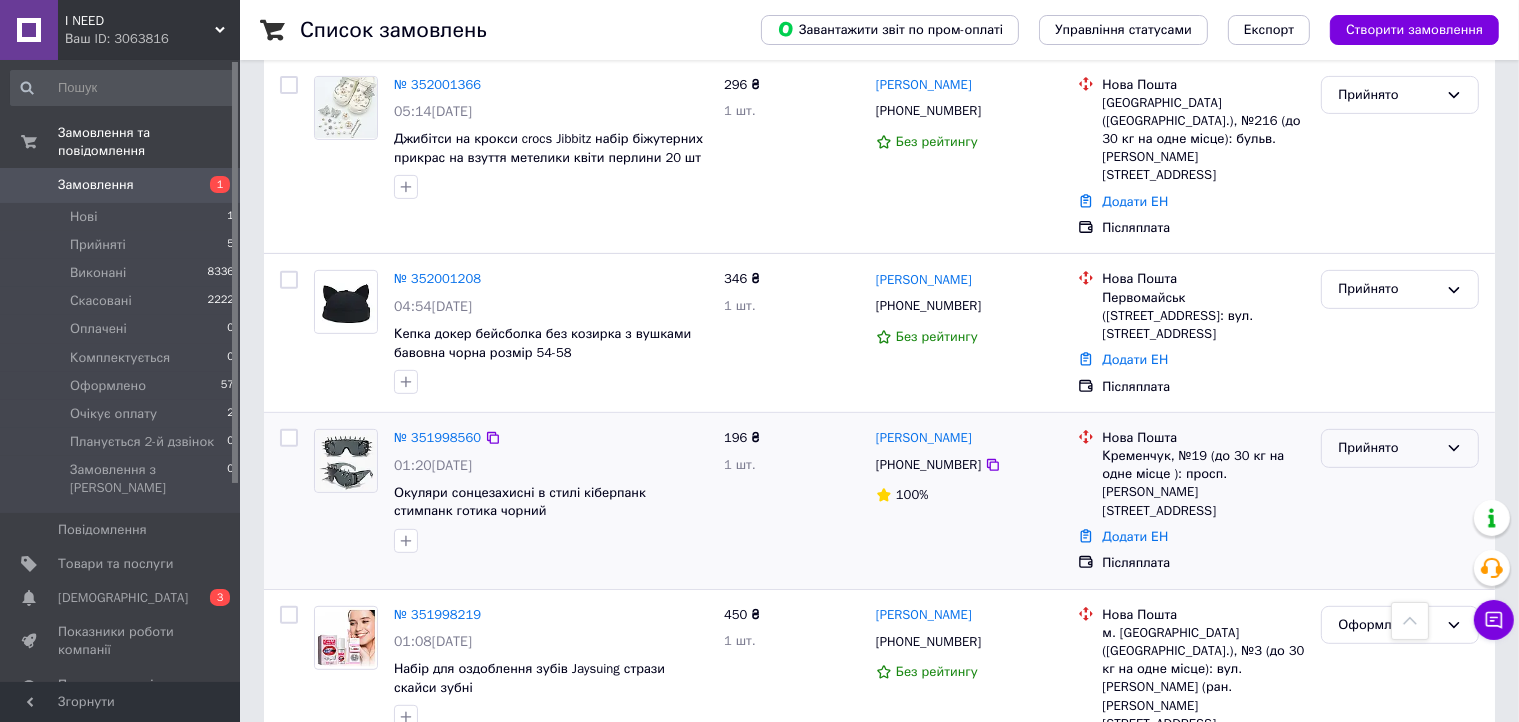 click 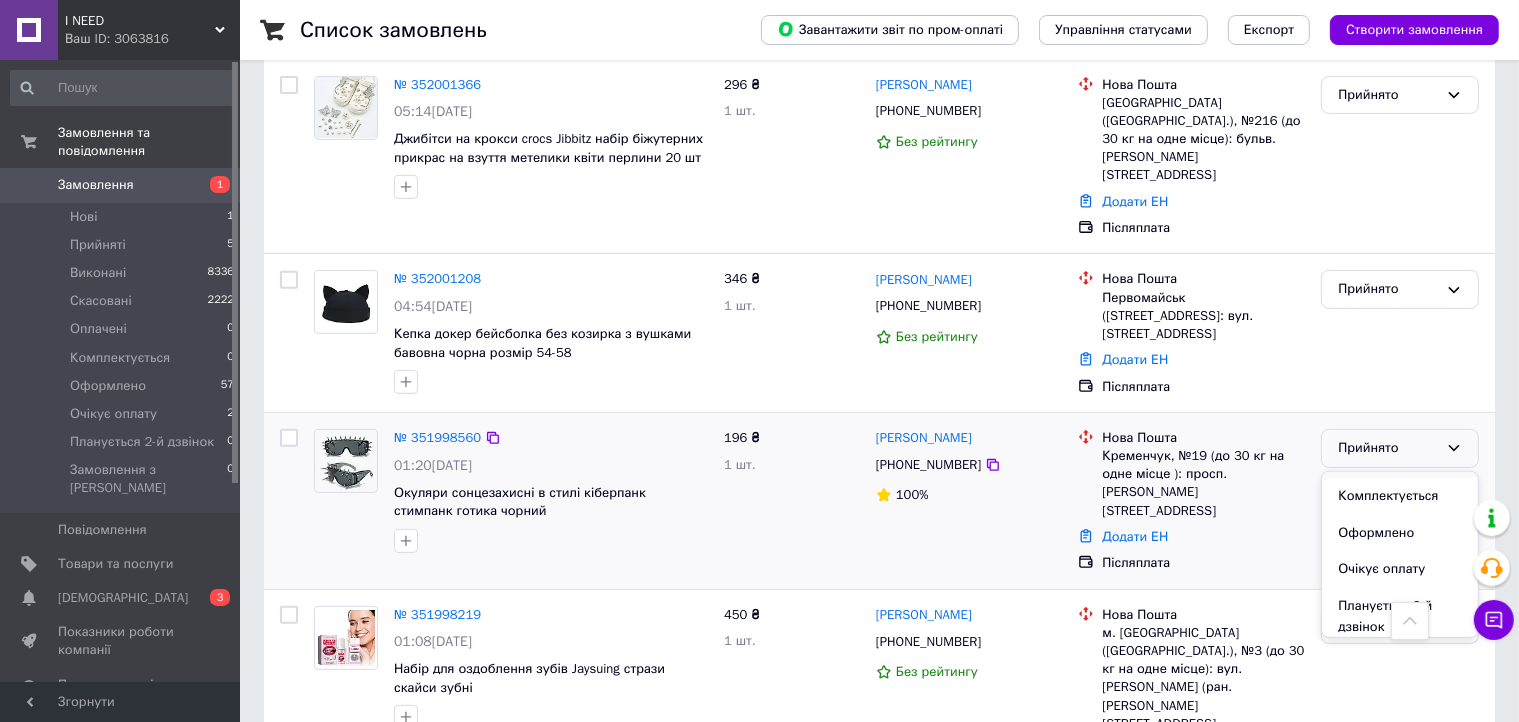 scroll, scrollTop: 106, scrollLeft: 0, axis: vertical 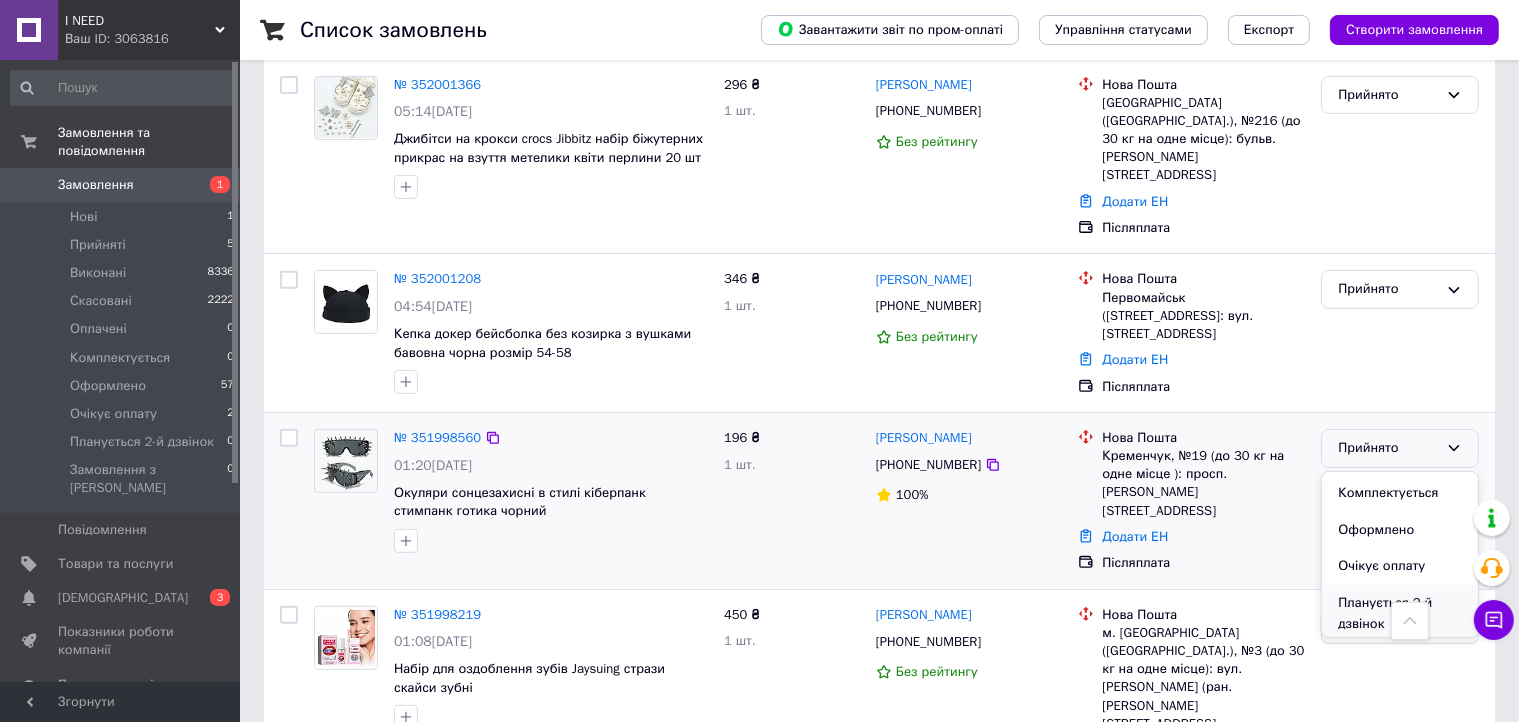 click on "Планується 2-й дзвінок" at bounding box center [1400, 613] 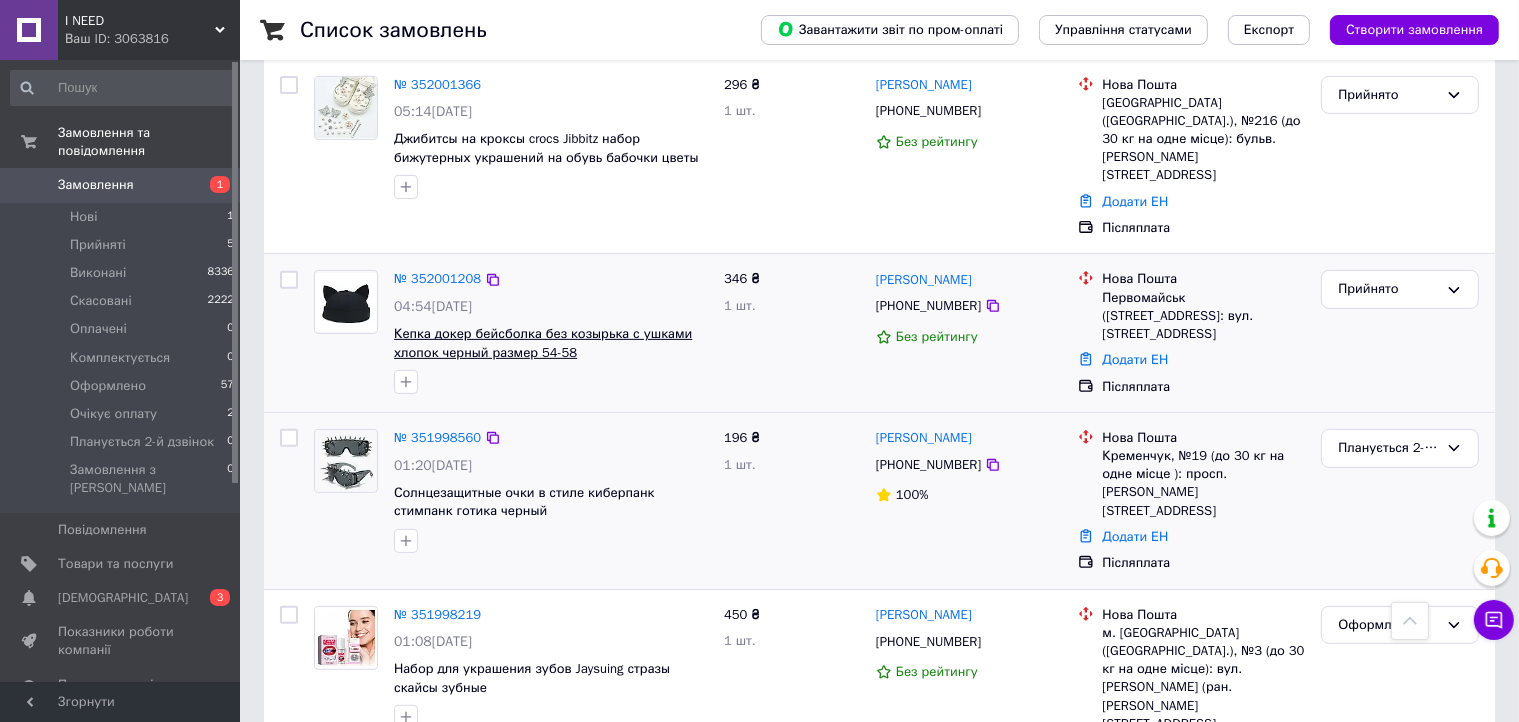 click on "Кепка докер бейсболка без козырька с ушками хлопок черный размер 54-58" at bounding box center (543, 343) 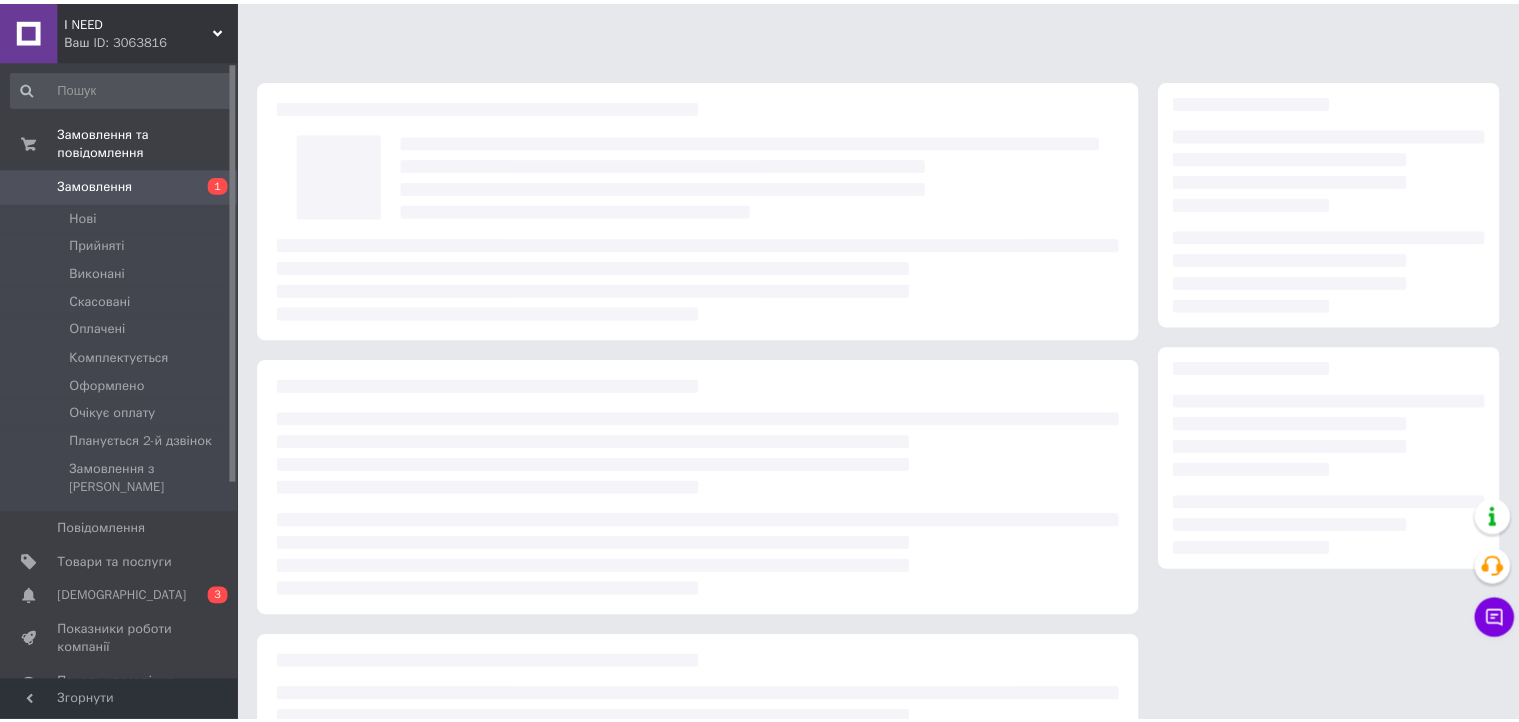 scroll, scrollTop: 0, scrollLeft: 0, axis: both 